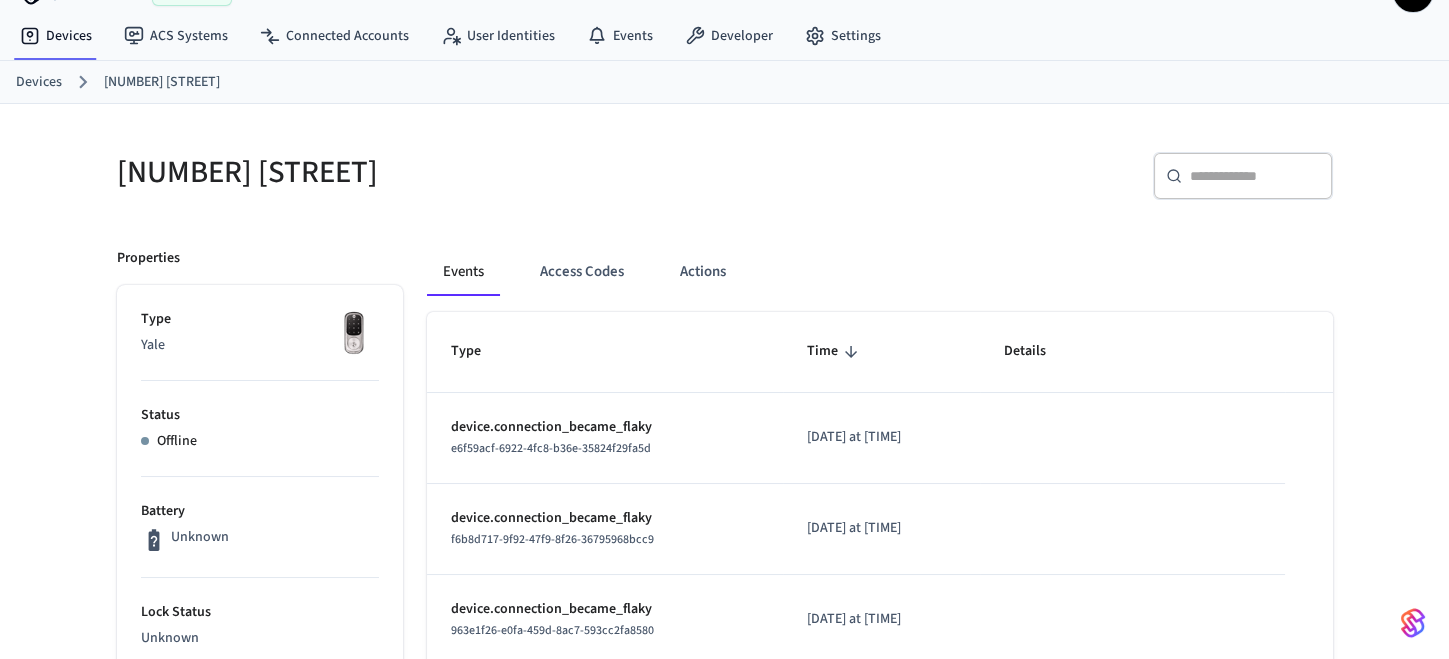 scroll, scrollTop: 0, scrollLeft: 0, axis: both 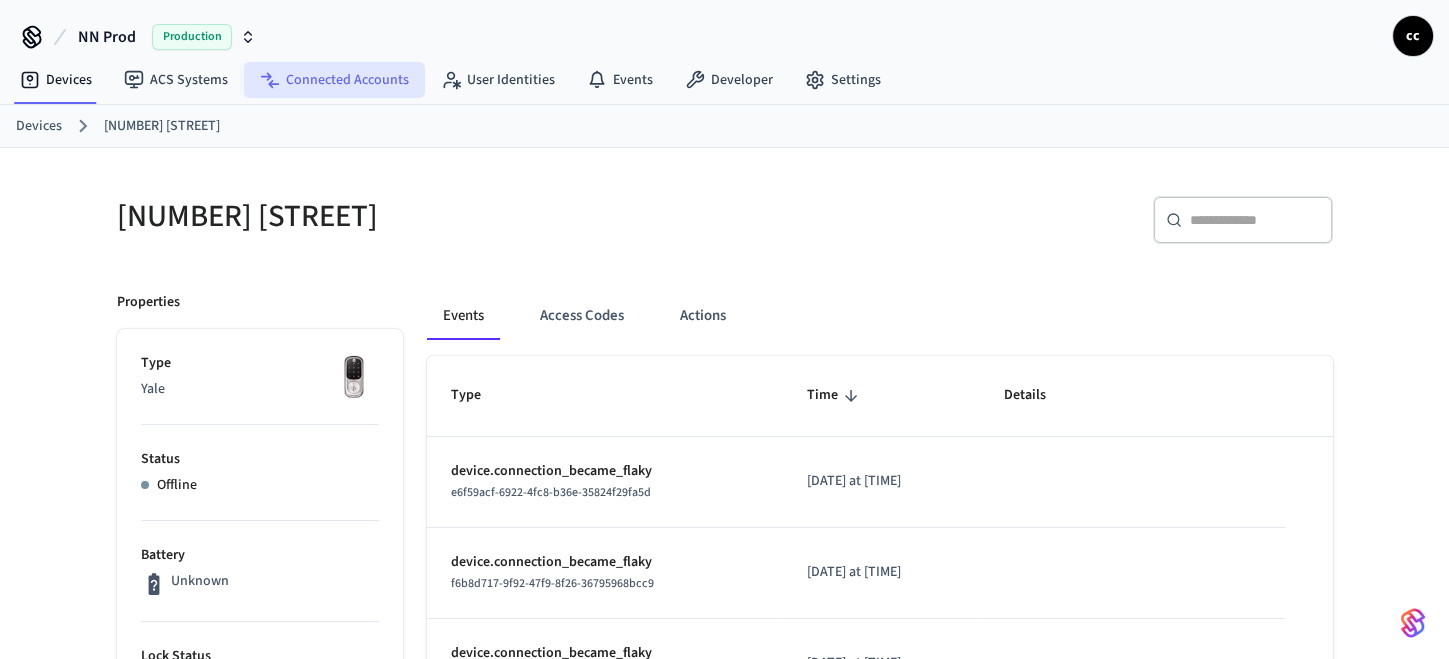 click on "Connected Accounts" at bounding box center (334, 80) 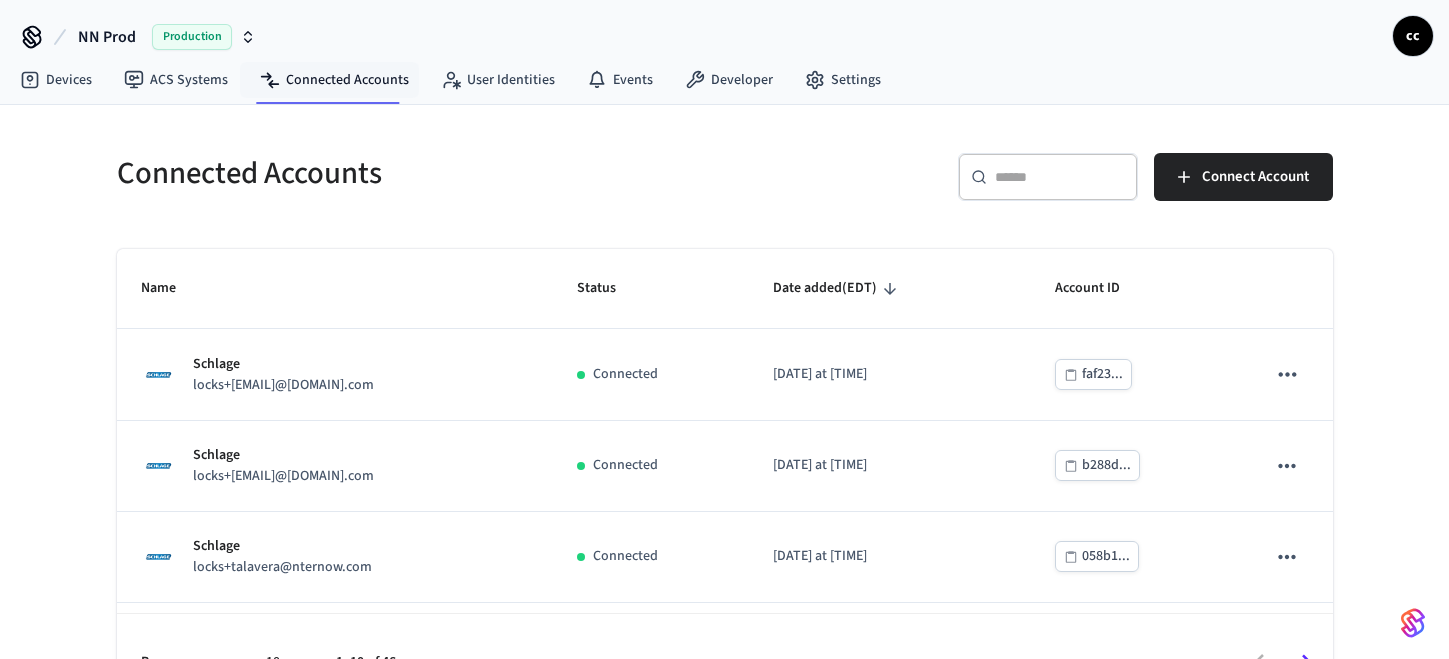 scroll, scrollTop: 0, scrollLeft: 0, axis: both 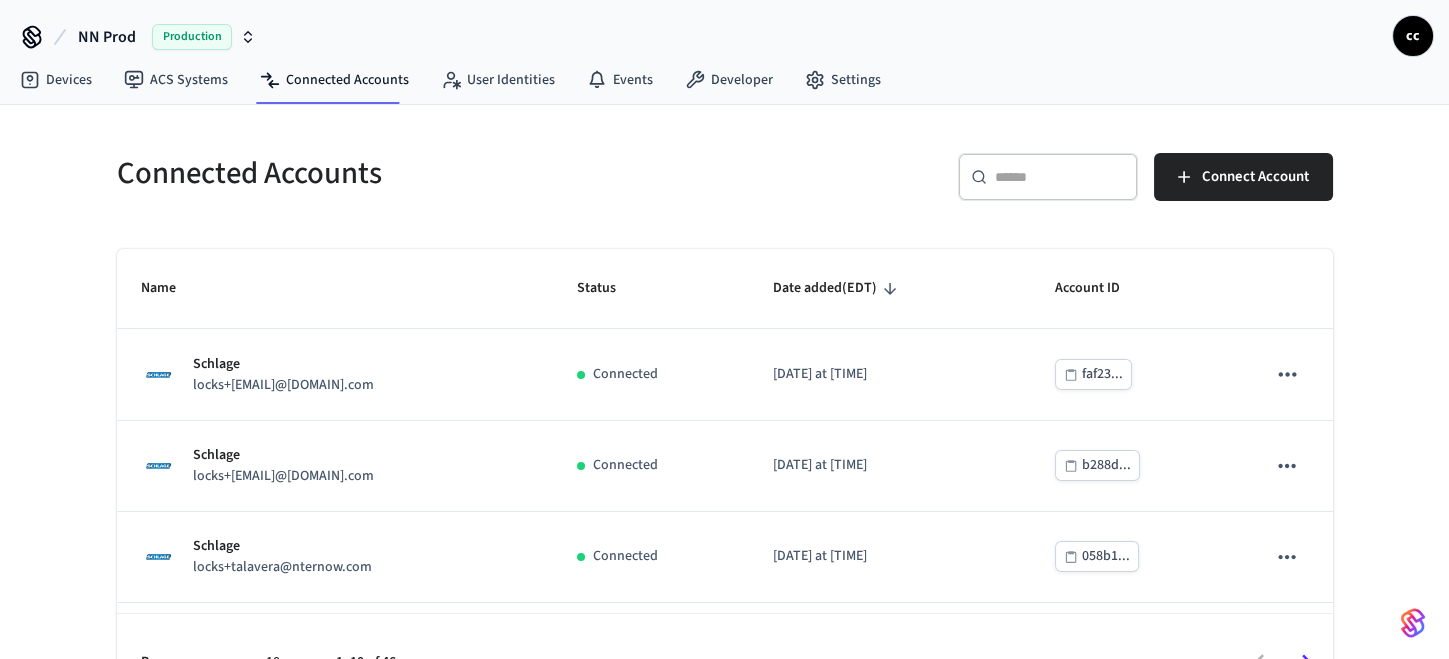 click at bounding box center [1060, 177] 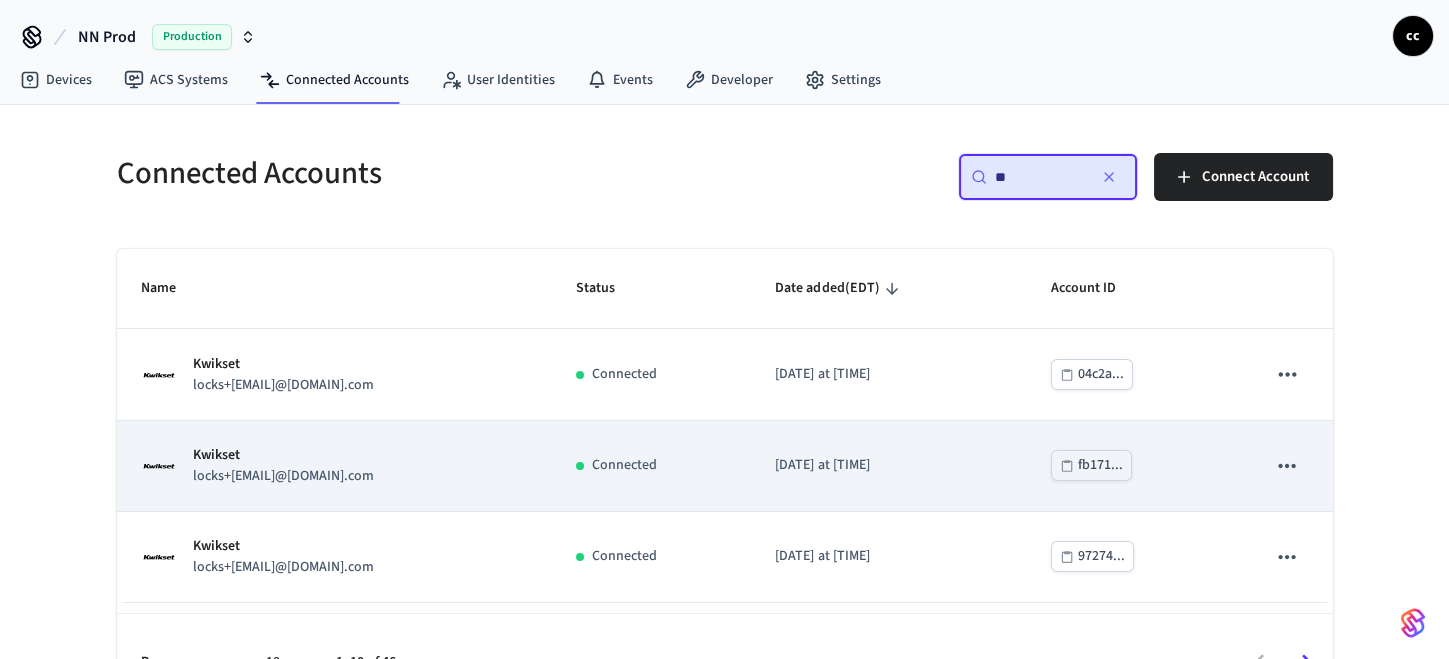 type on "**" 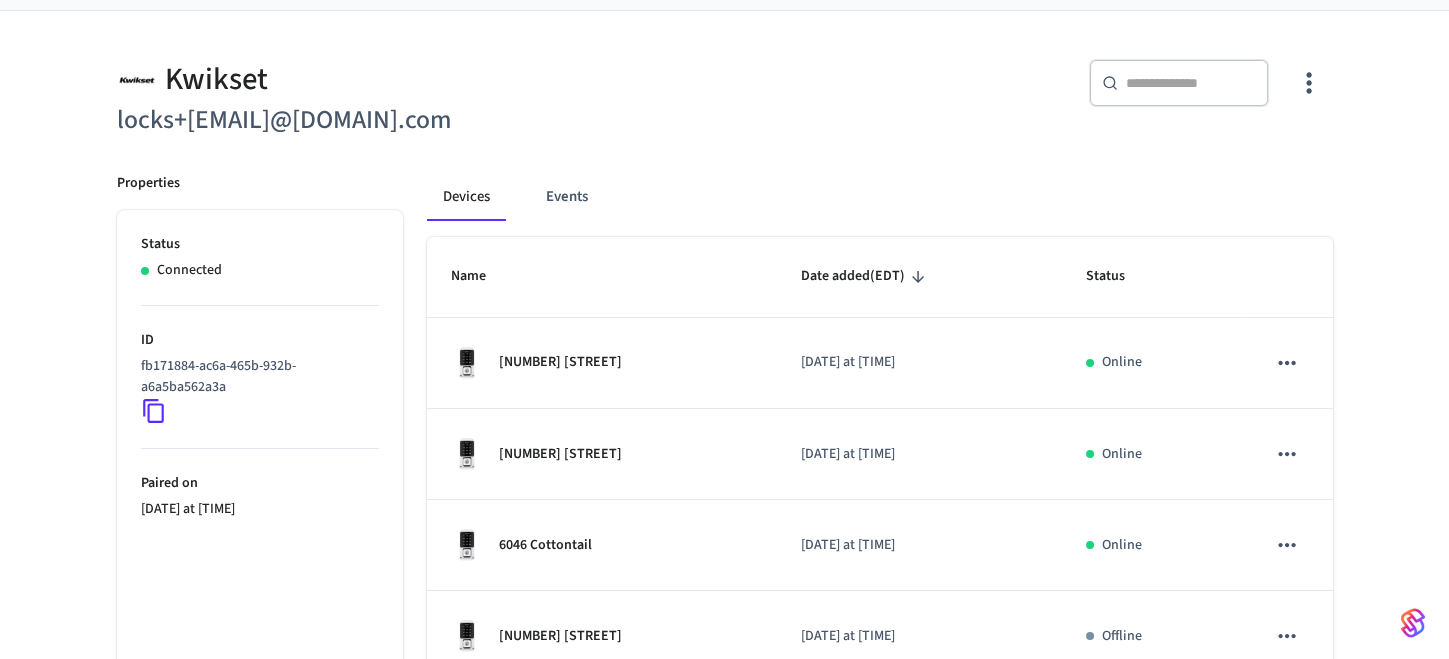 scroll, scrollTop: 0, scrollLeft: 0, axis: both 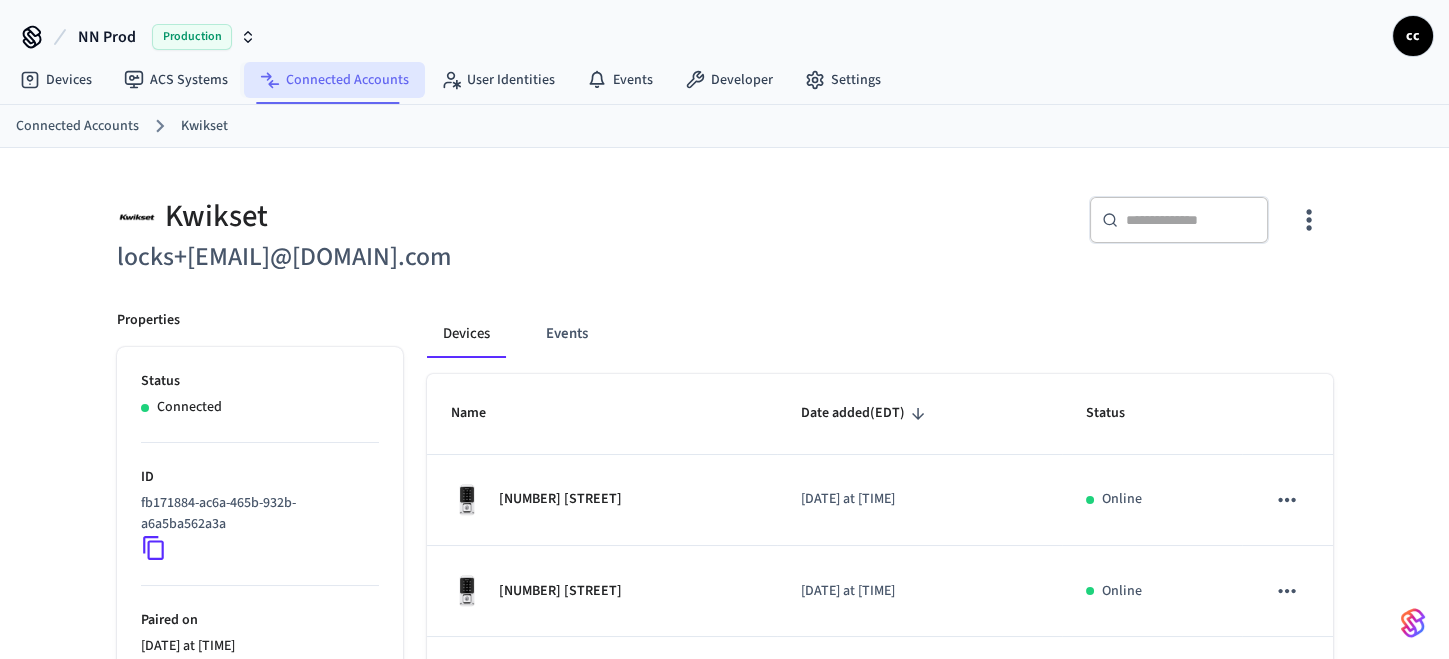 click on "Connected Accounts" at bounding box center (334, 80) 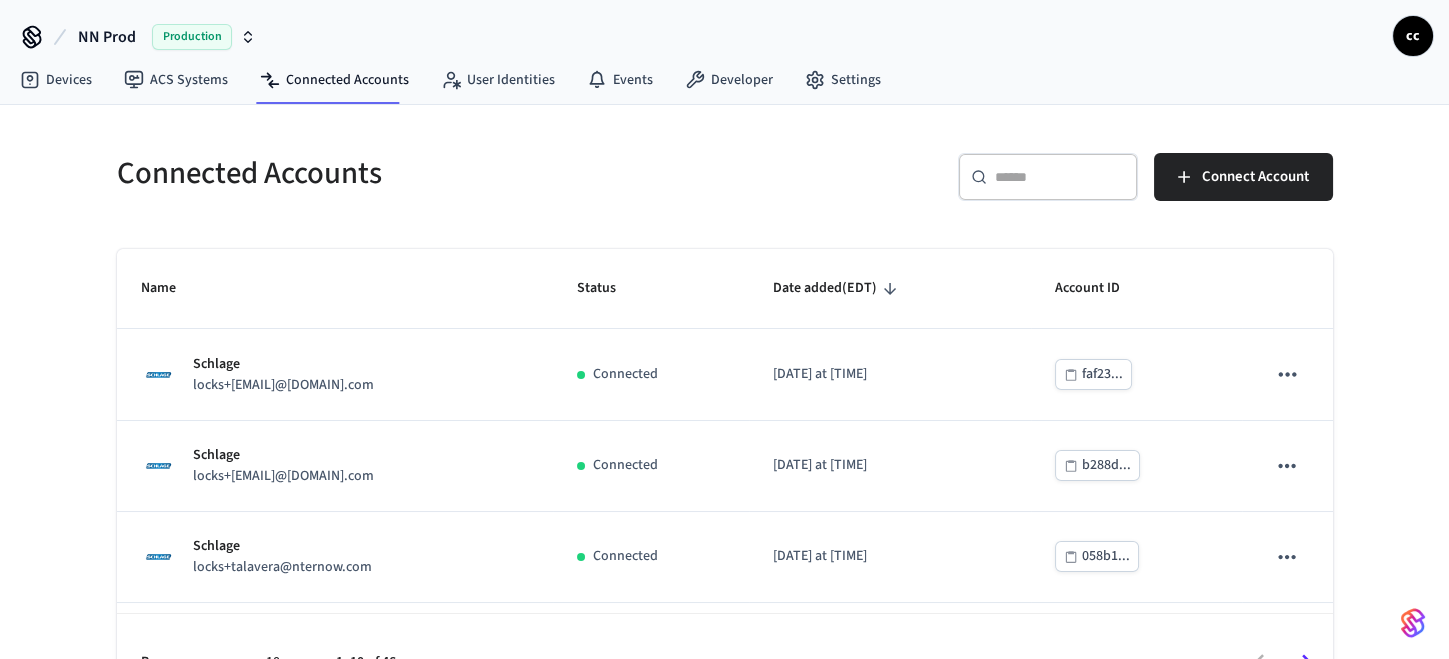 click at bounding box center [1060, 177] 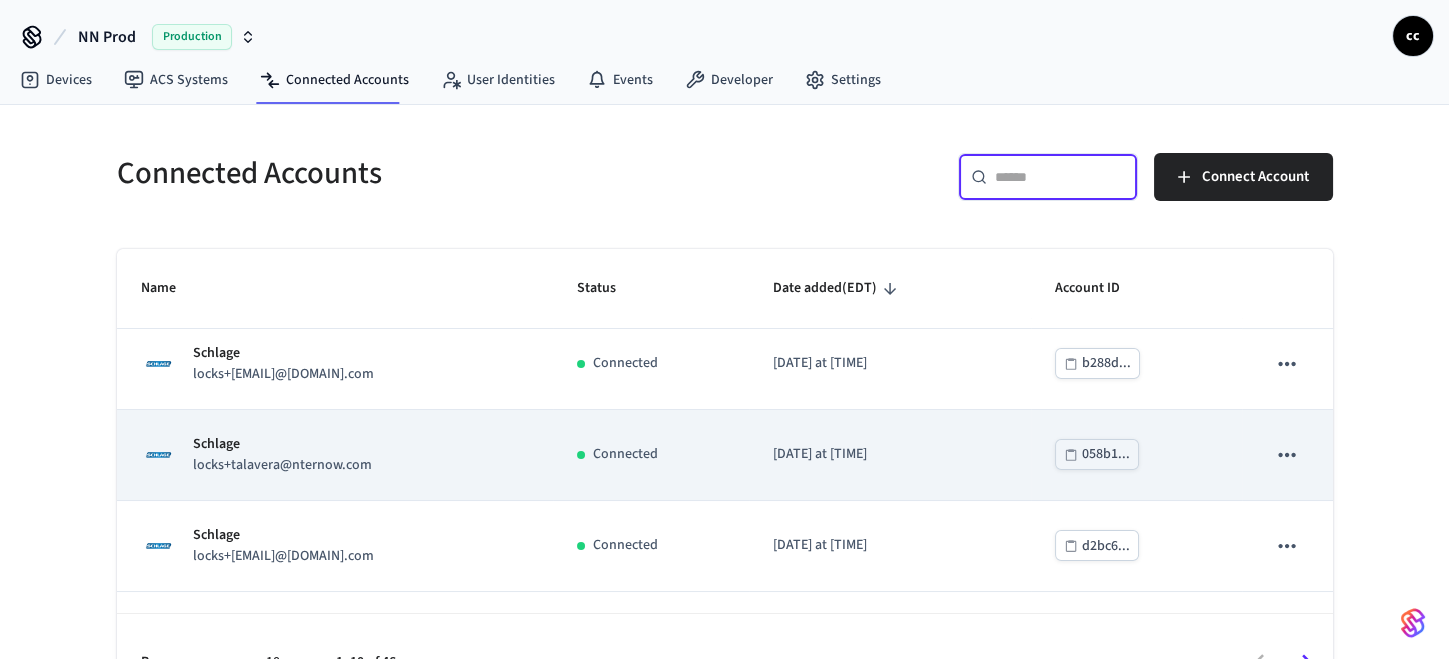 scroll, scrollTop: 105, scrollLeft: 0, axis: vertical 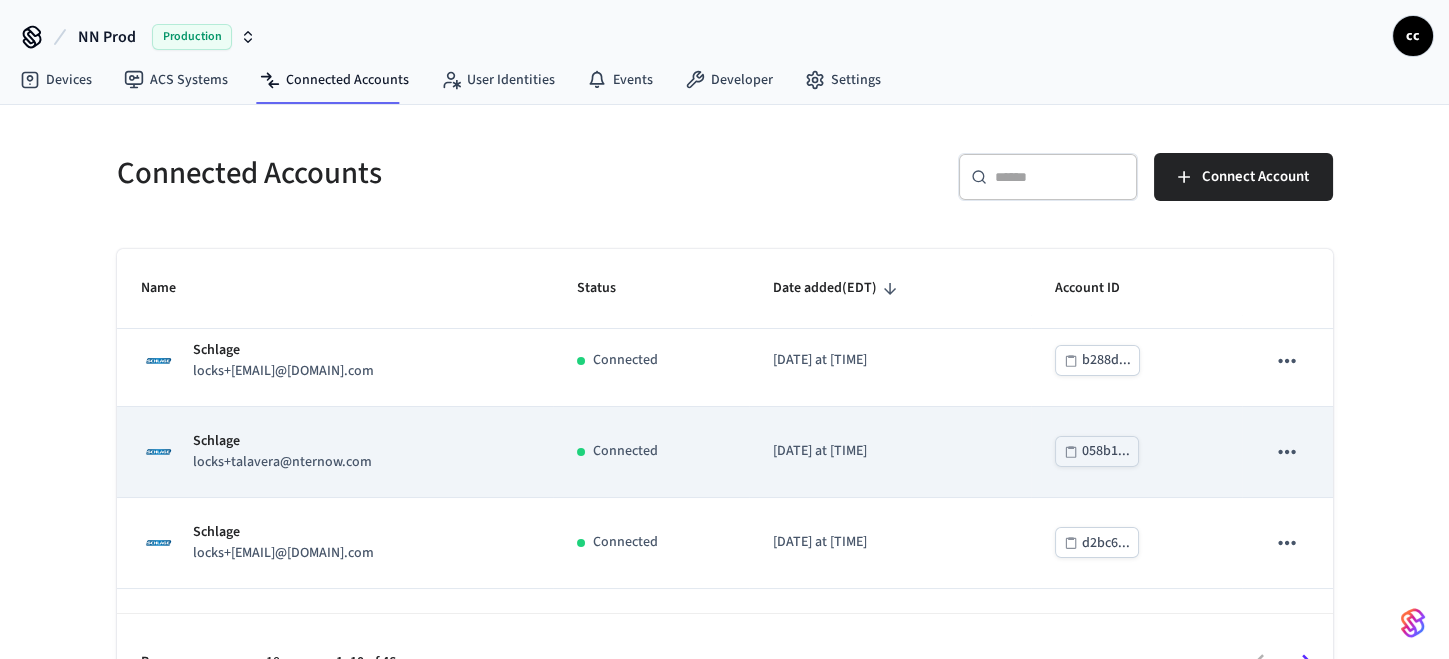 click on "locks+talavera@nternow.com" at bounding box center [282, 462] 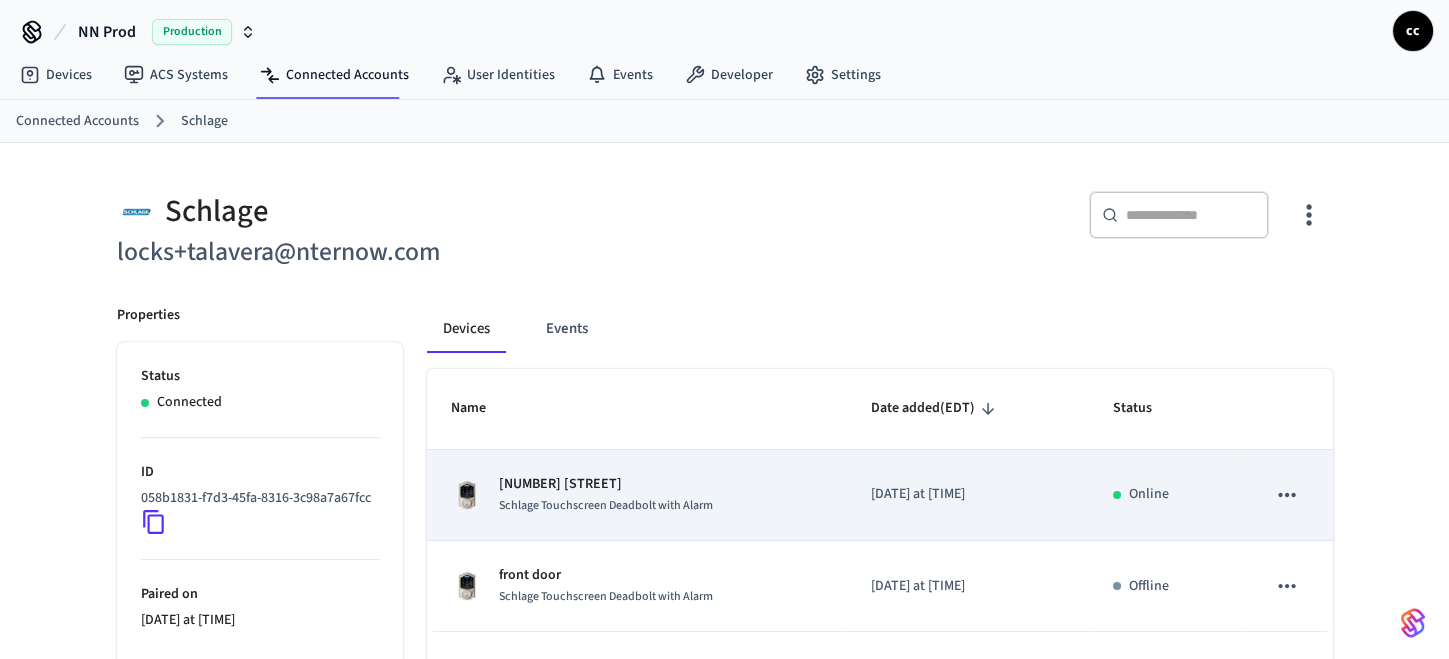 scroll, scrollTop: 0, scrollLeft: 0, axis: both 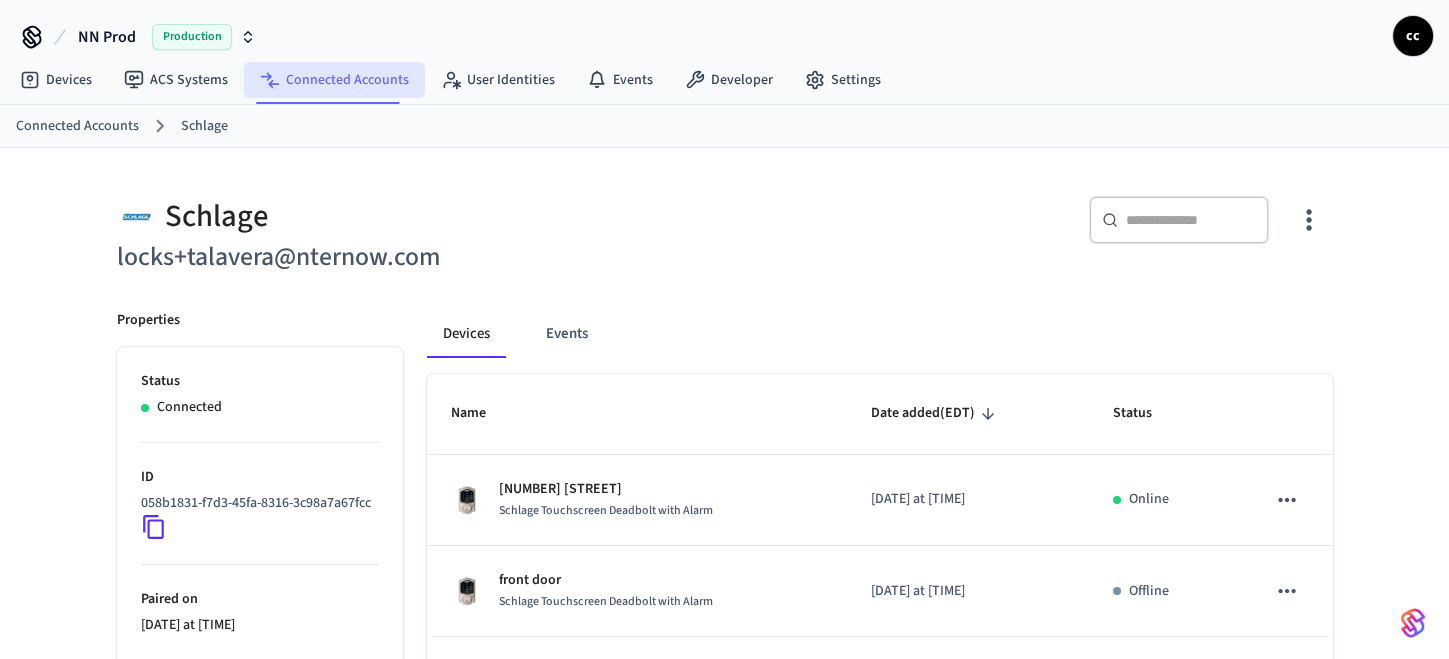 click on "Connected Accounts" at bounding box center [334, 80] 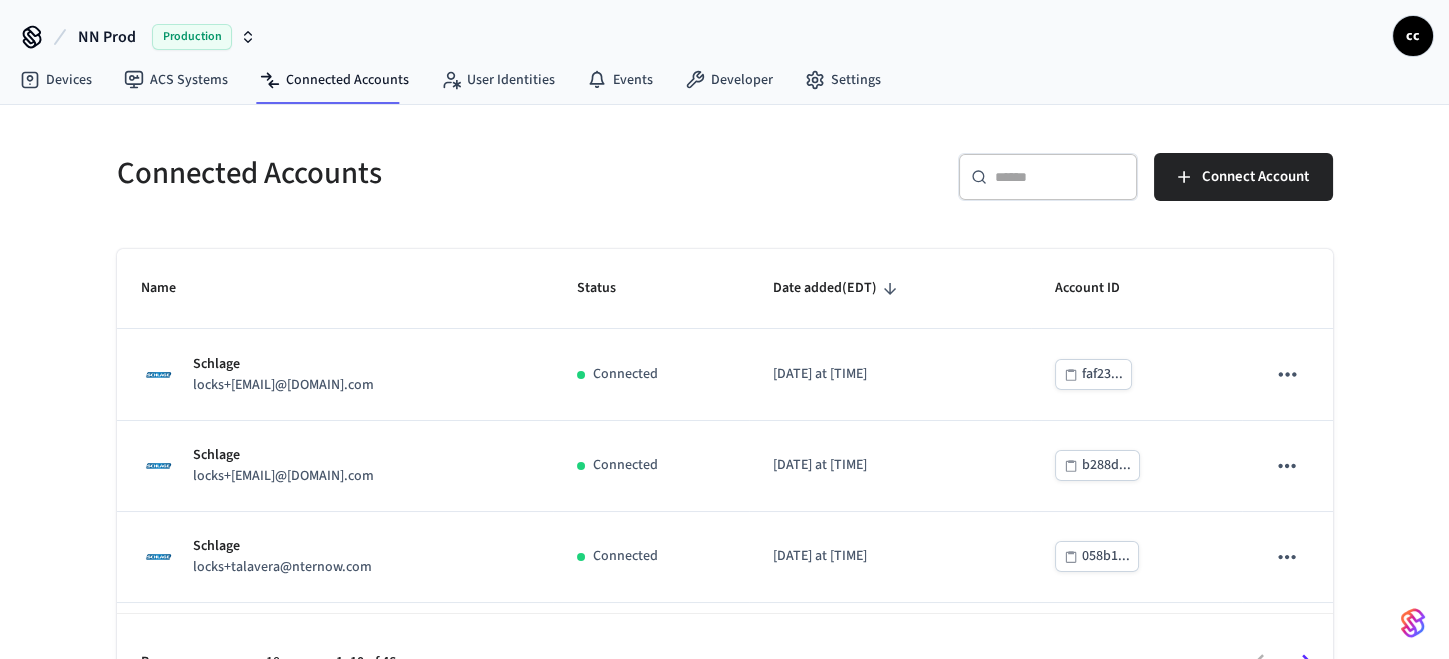 click at bounding box center [1060, 177] 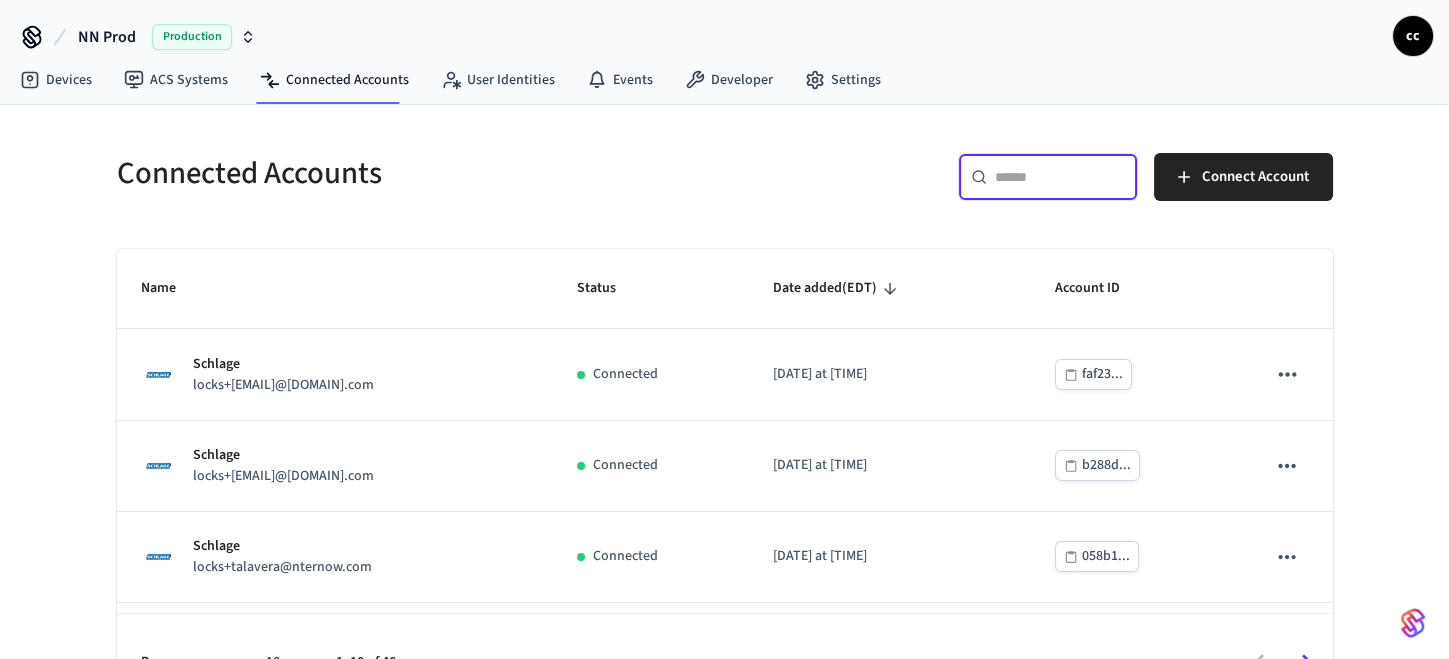click at bounding box center [1060, 177] 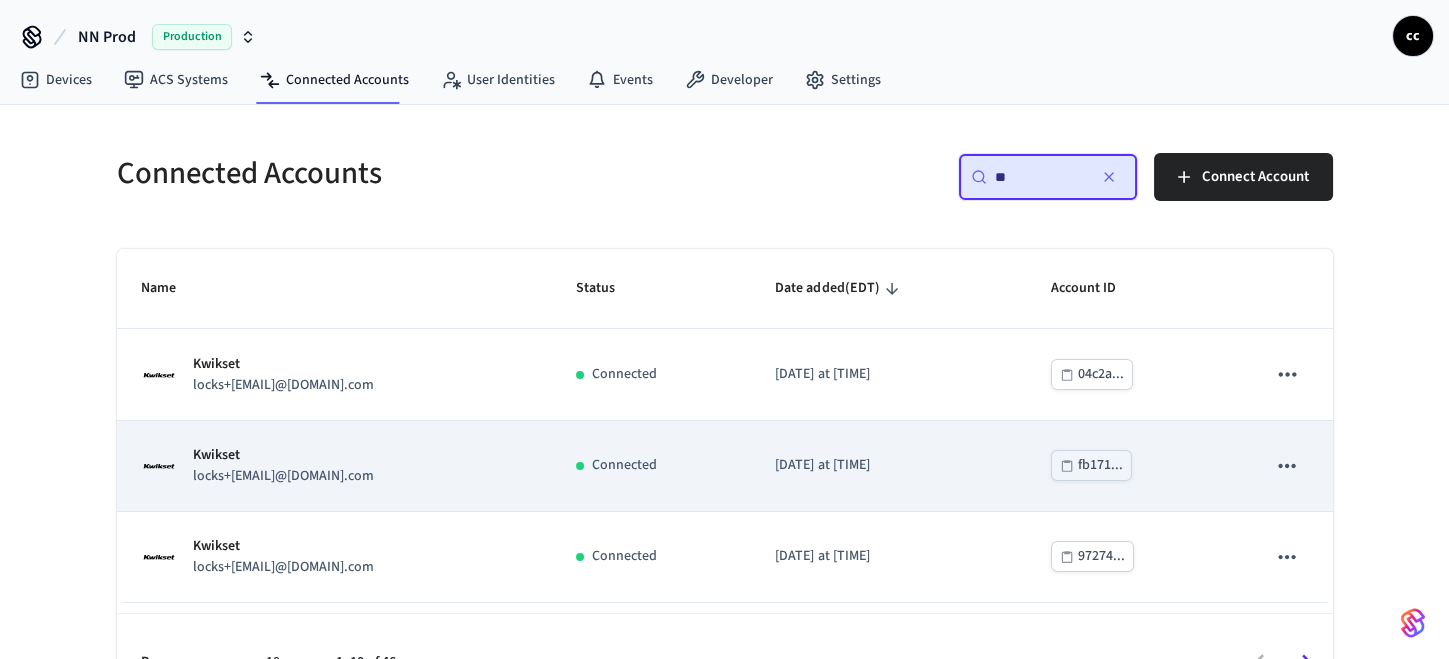 type on "**" 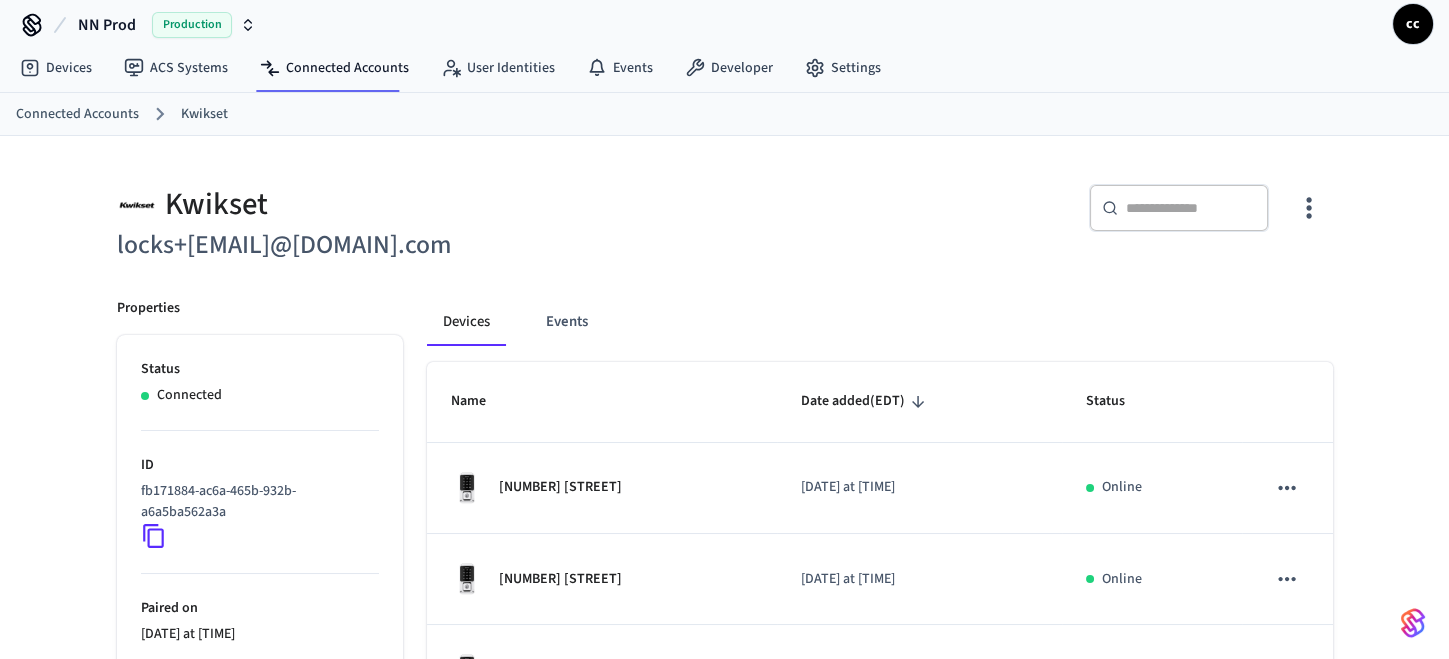 scroll, scrollTop: 0, scrollLeft: 0, axis: both 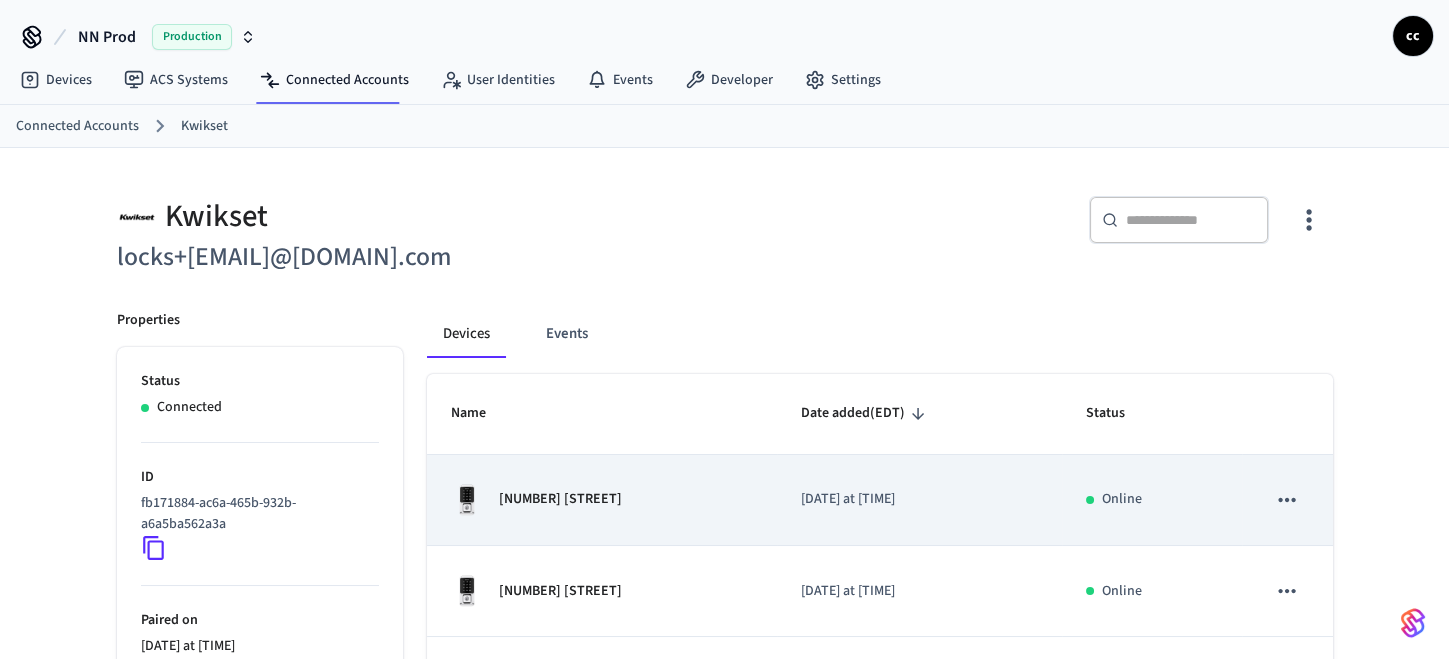 click on "[NUMBER] [STREET]" at bounding box center [602, 500] 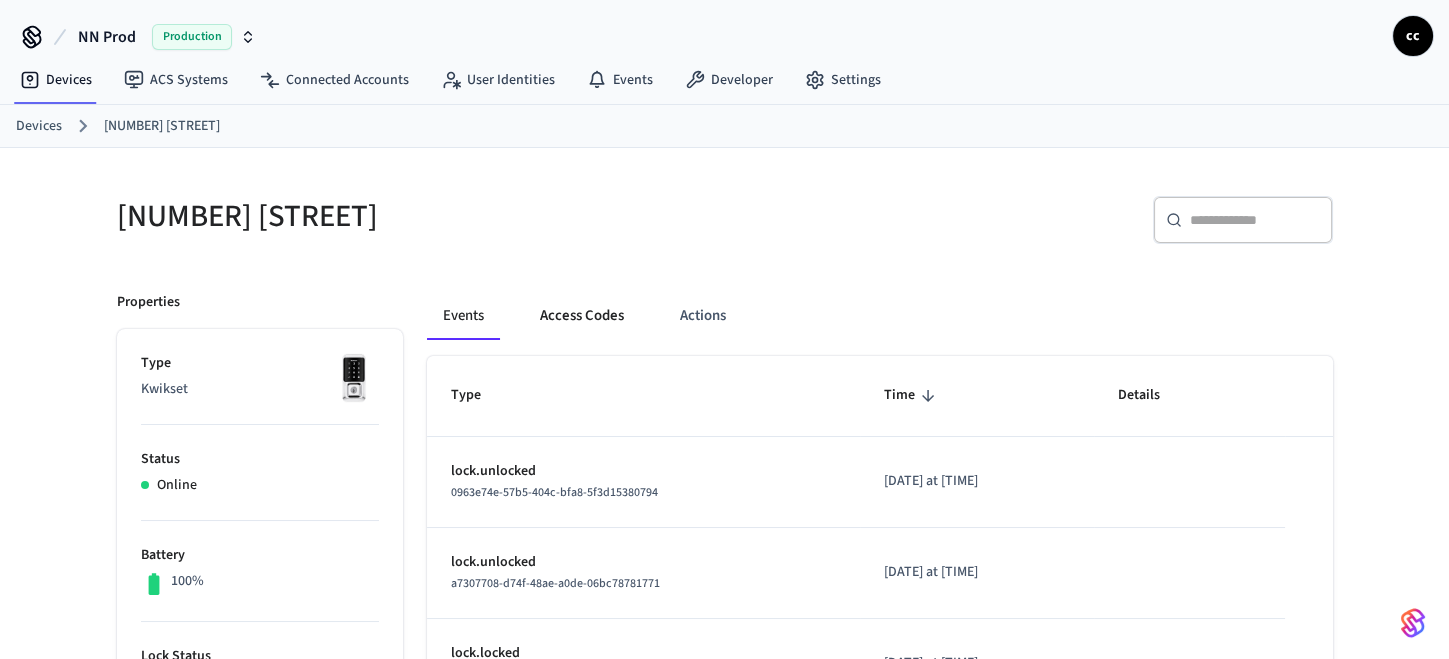 click on "Access Codes" at bounding box center (582, 316) 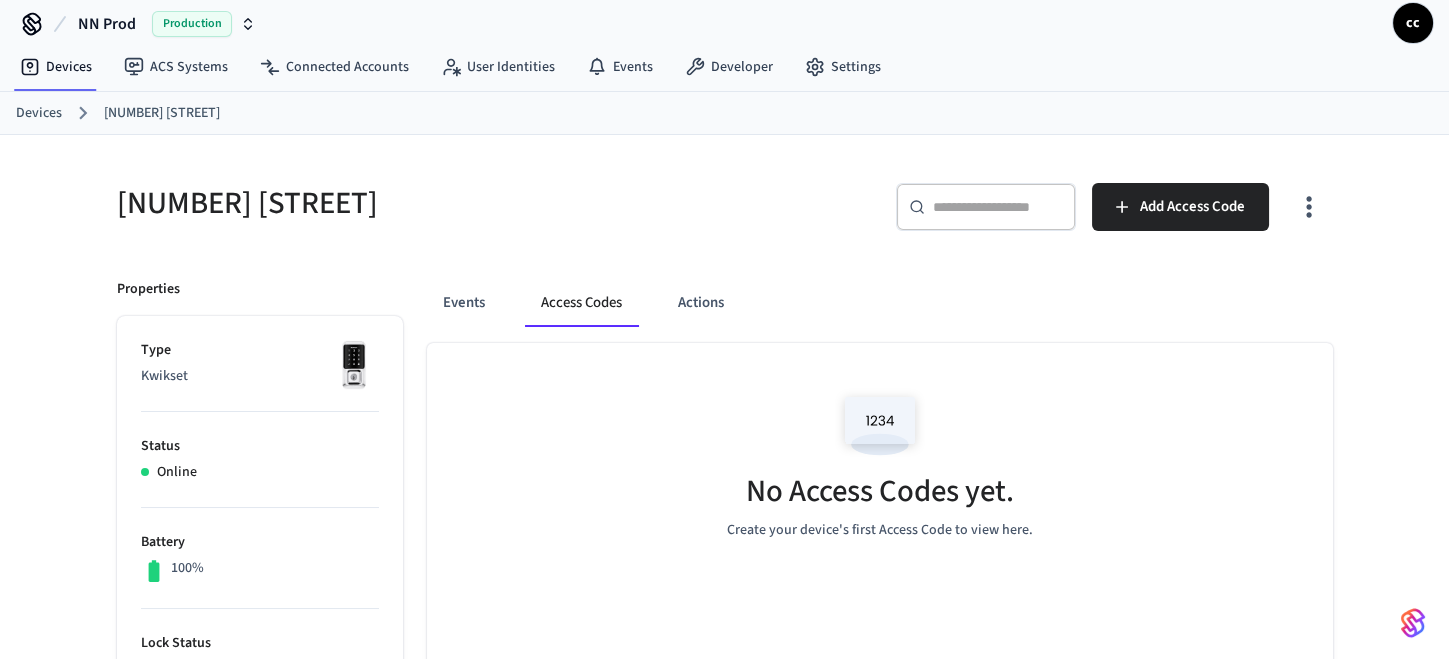 scroll, scrollTop: 0, scrollLeft: 0, axis: both 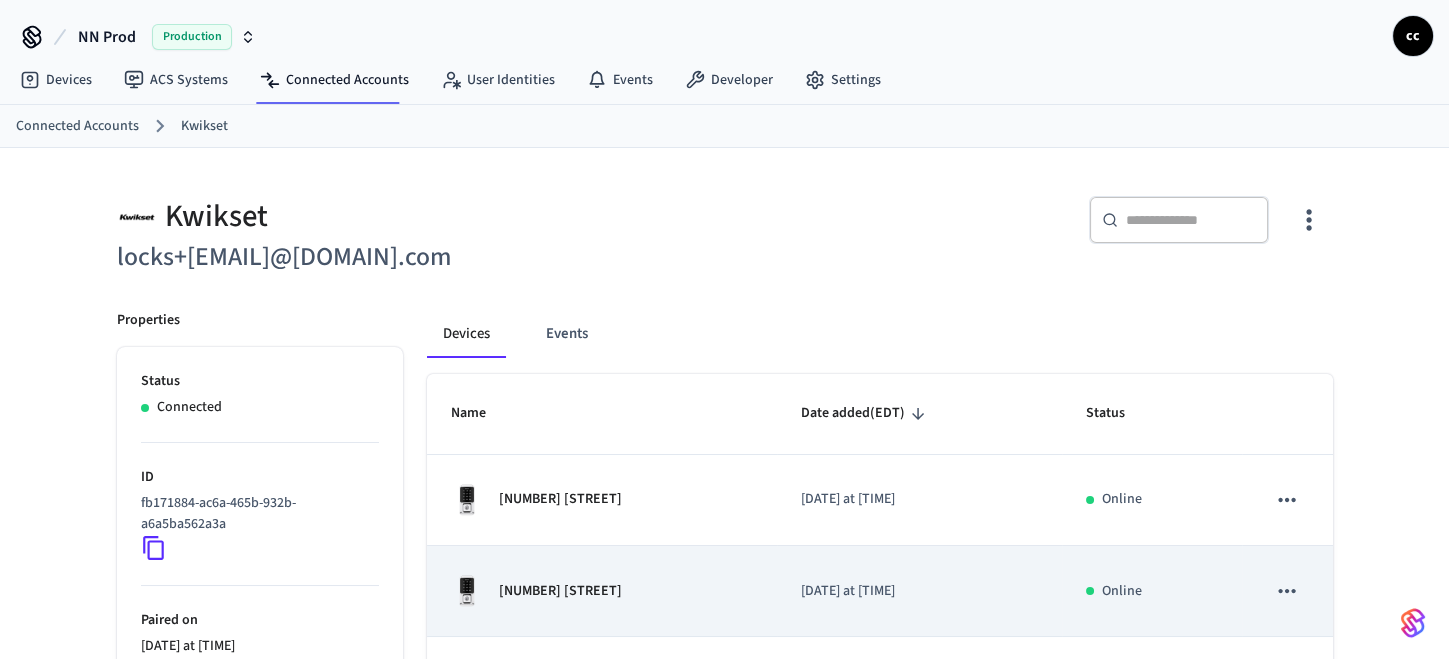 click on "[NUMBER] [STREET]" at bounding box center (602, 591) 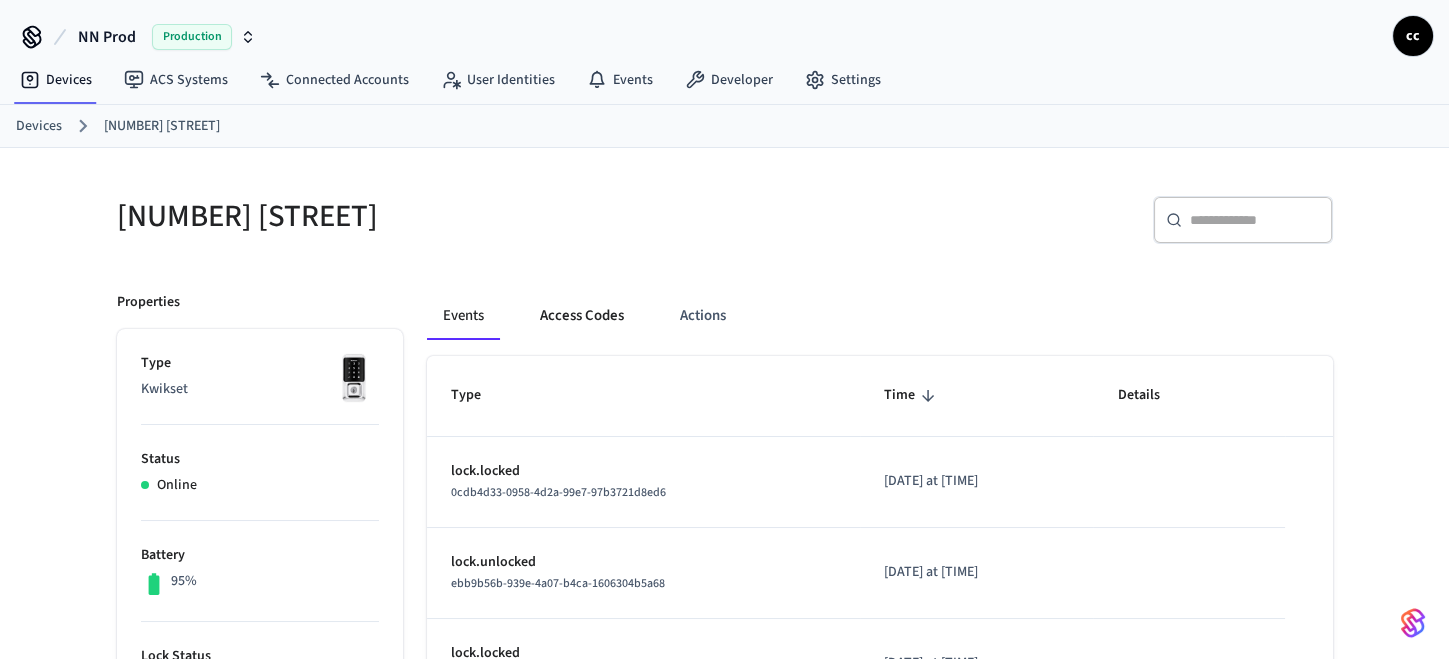 click on "Access Codes" at bounding box center [582, 316] 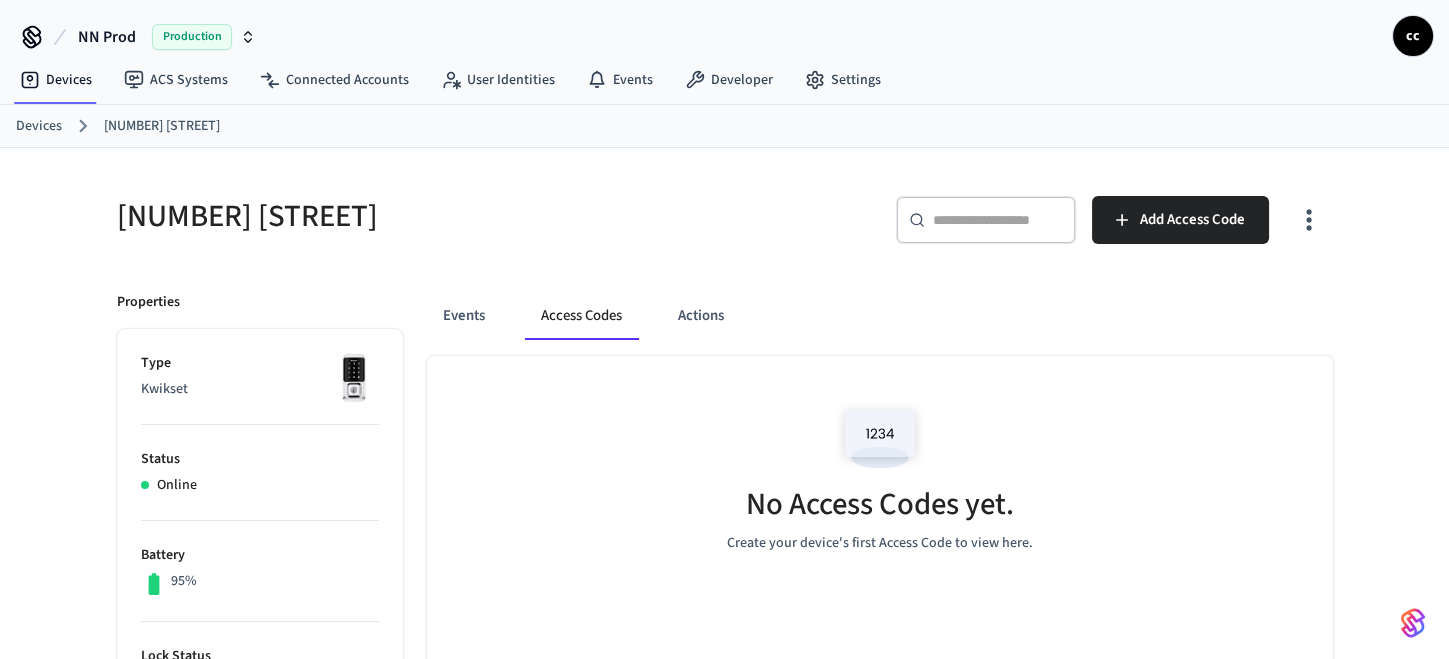 click on "Devices" at bounding box center [39, 126] 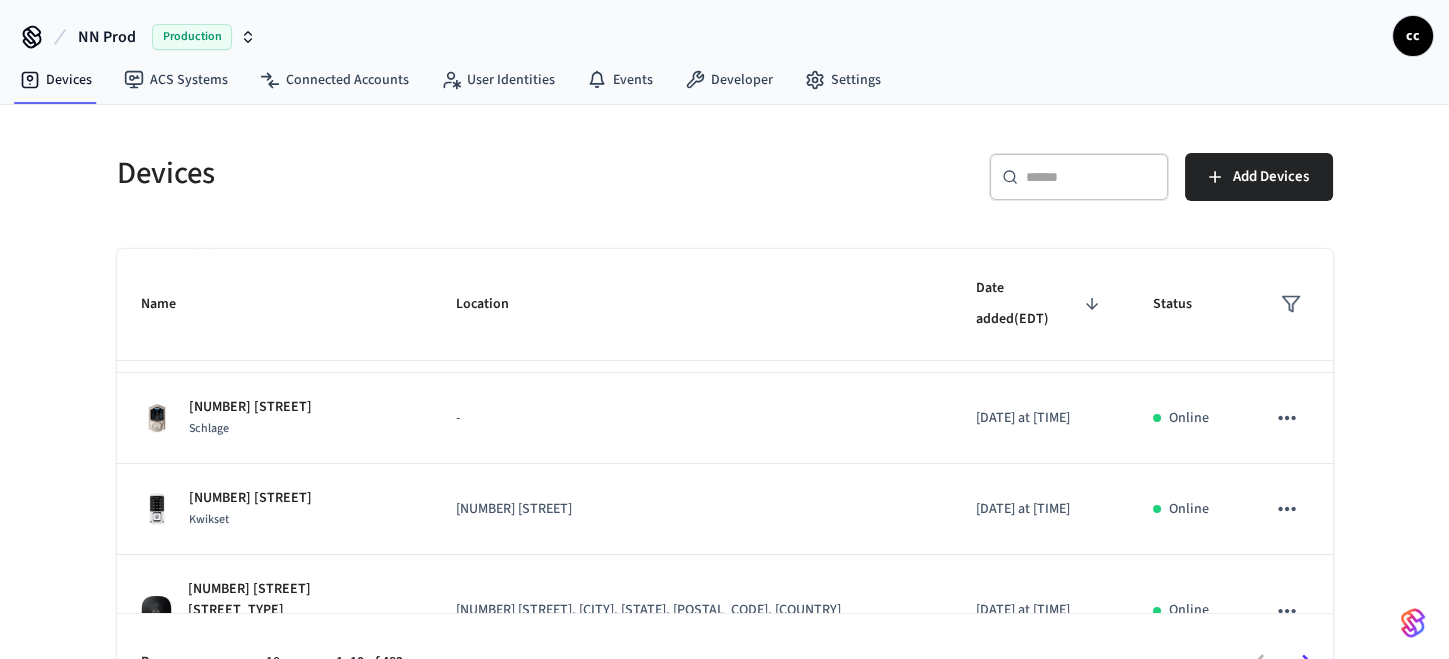 scroll, scrollTop: 278, scrollLeft: 0, axis: vertical 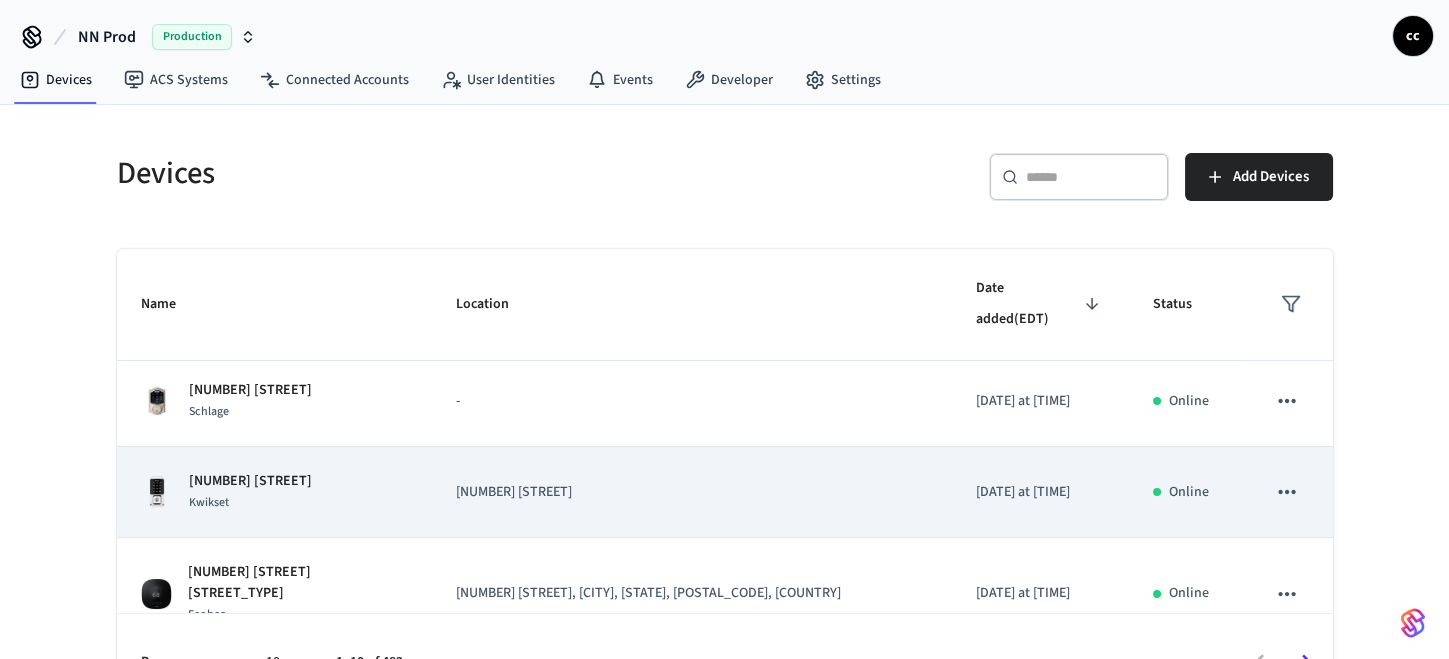 click on "[NUMBER] [STREET]" at bounding box center (692, 492) 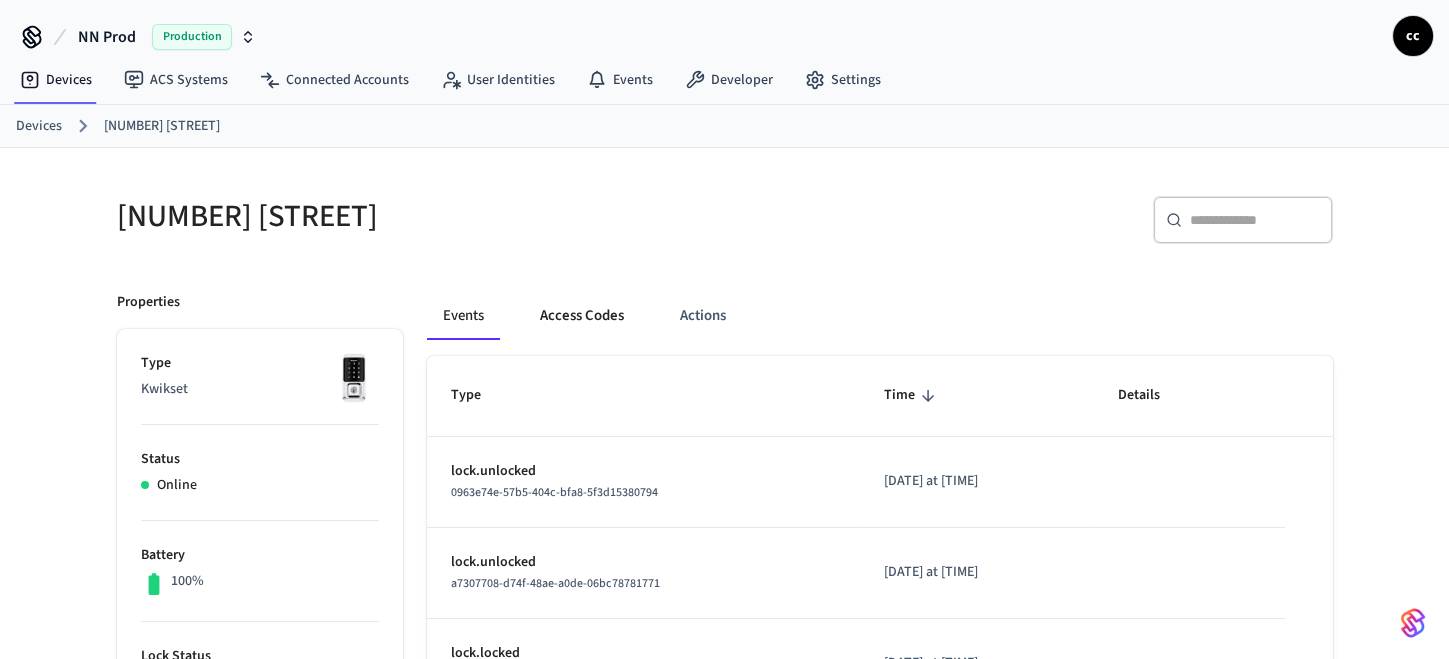 click on "Access Codes" at bounding box center [582, 316] 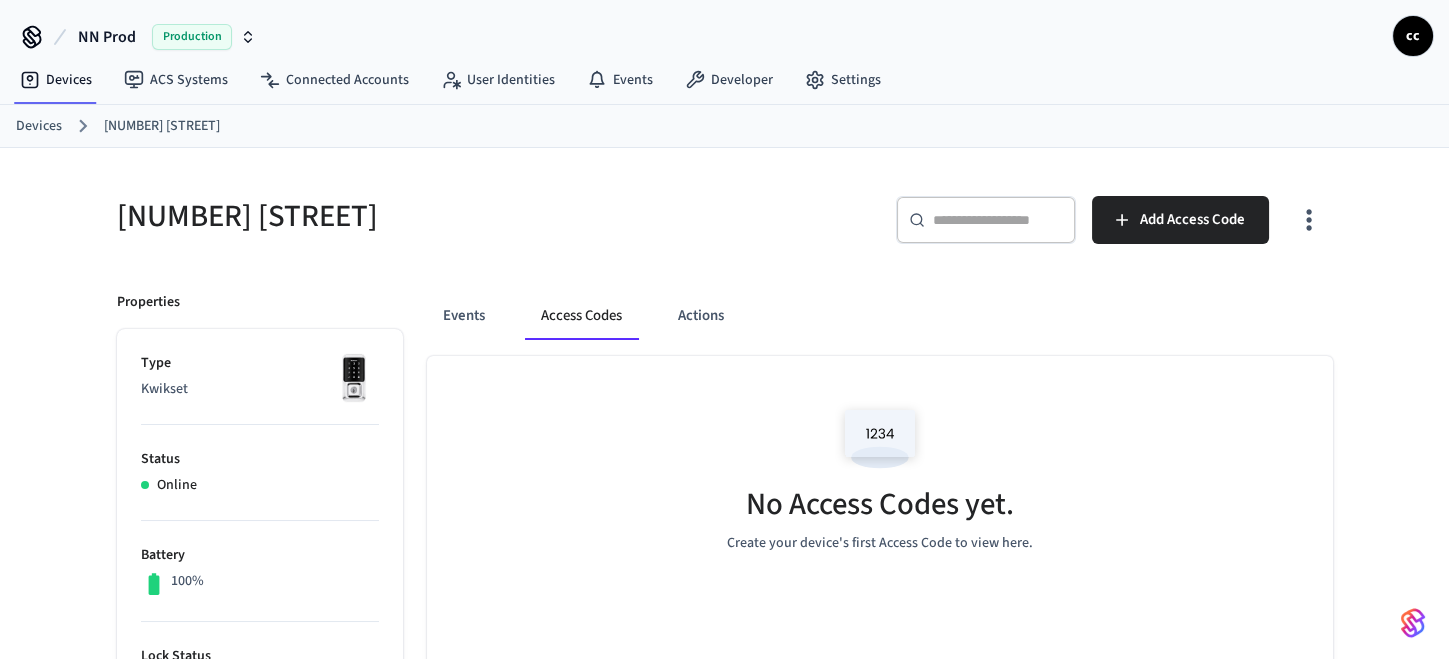 click on "Devices" at bounding box center (39, 126) 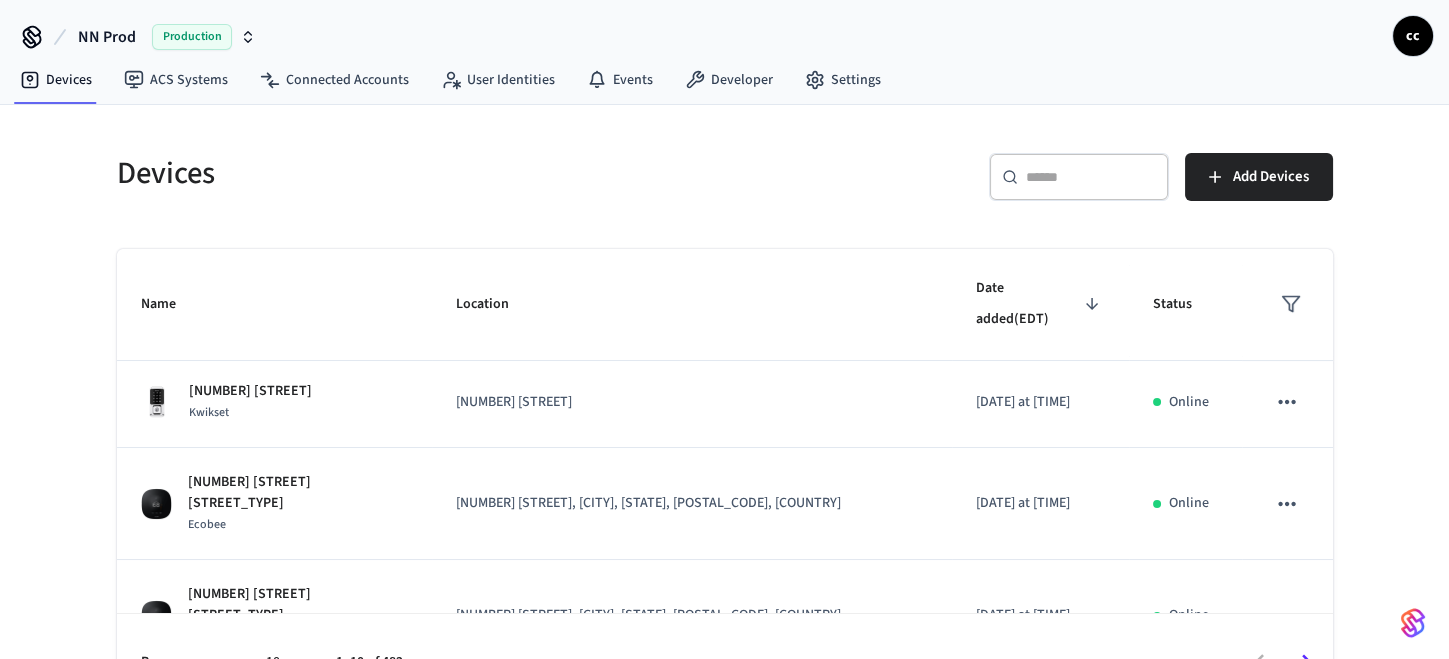 scroll, scrollTop: 374, scrollLeft: 0, axis: vertical 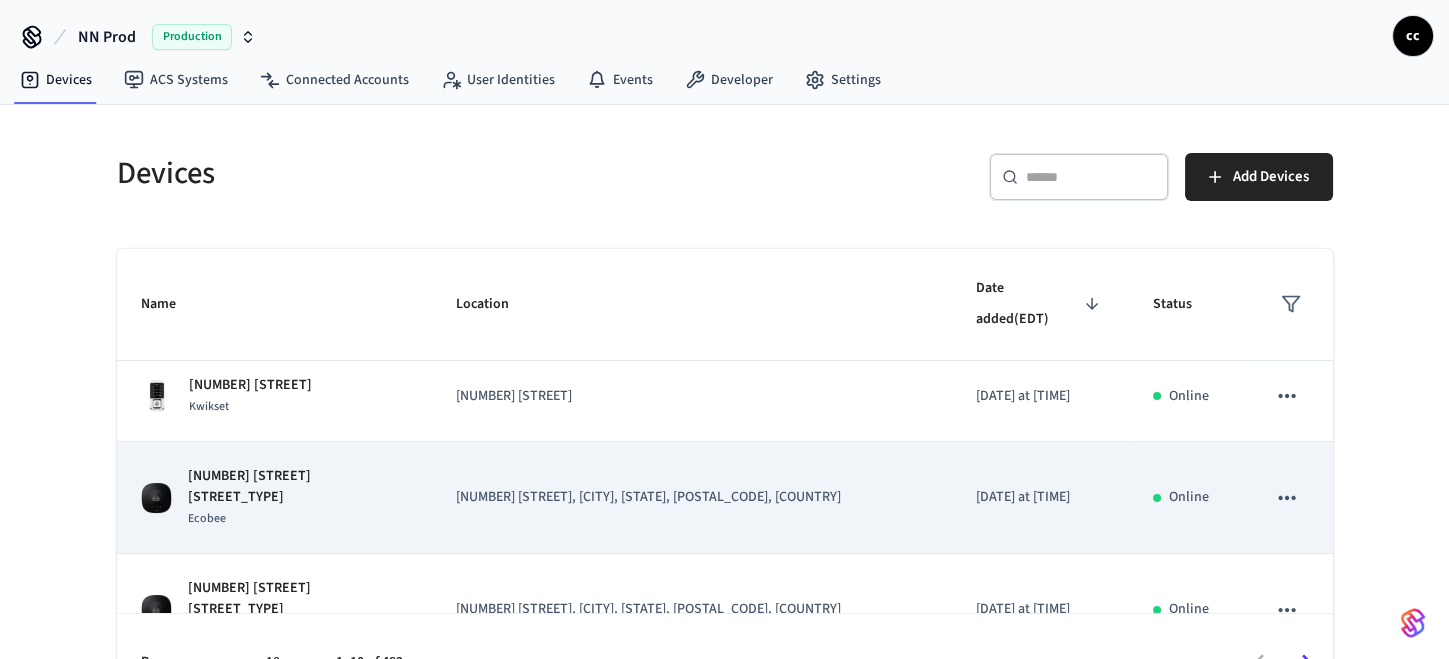 click on "[NUMBER] [STREET], [CITY], [STATE], [POSTAL_CODE], [COUNTRY]" at bounding box center (692, 498) 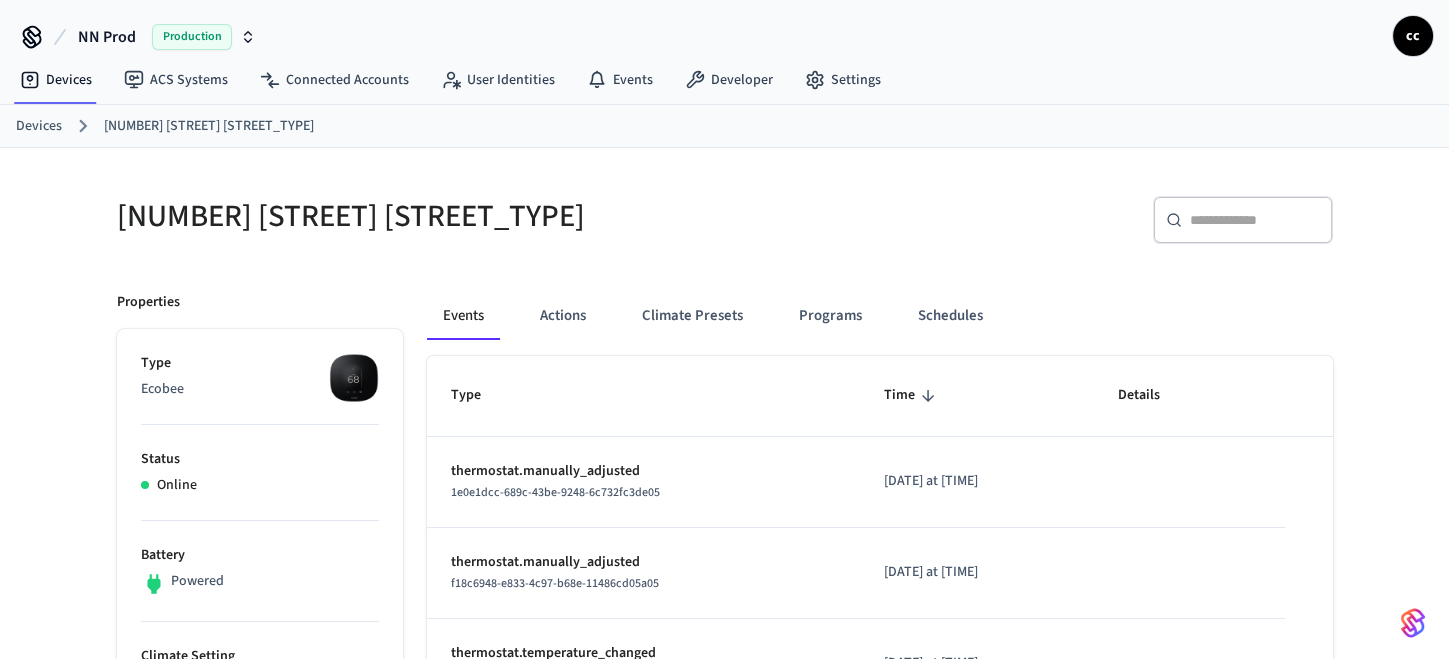 click on "Devices" at bounding box center (39, 126) 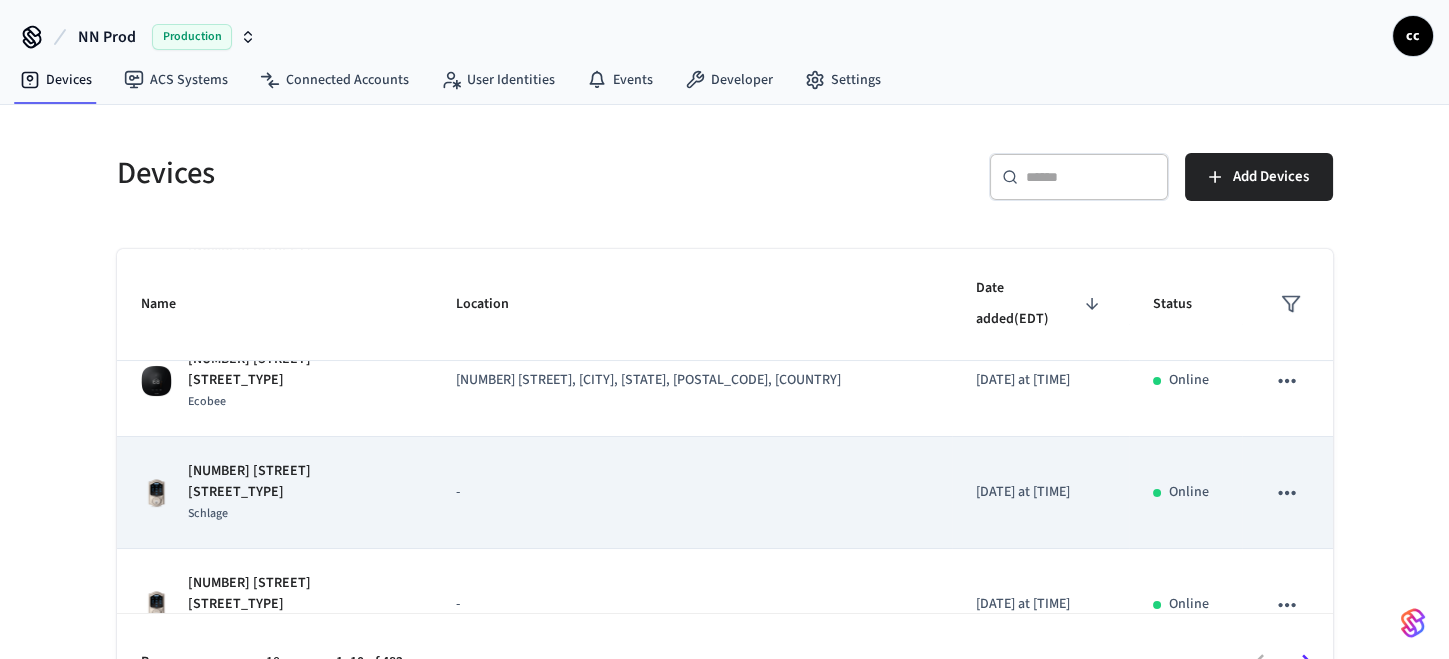 scroll, scrollTop: 626, scrollLeft: 0, axis: vertical 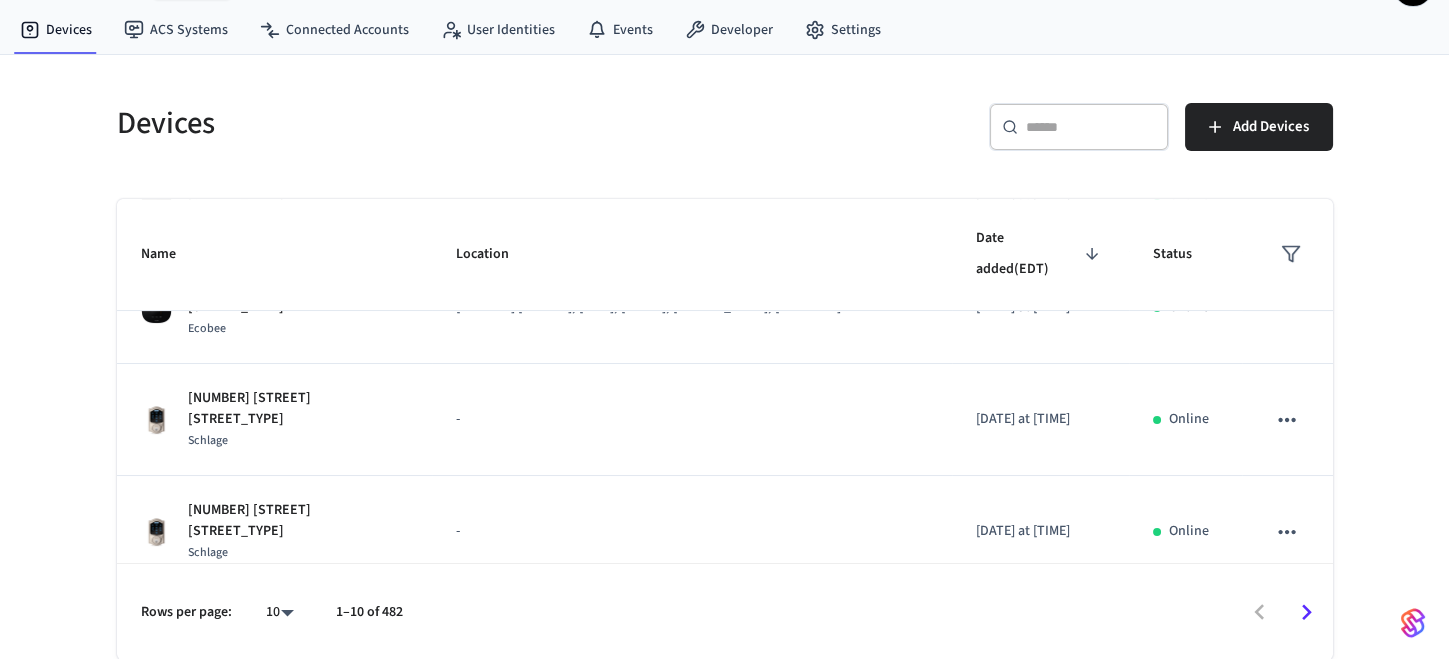 click 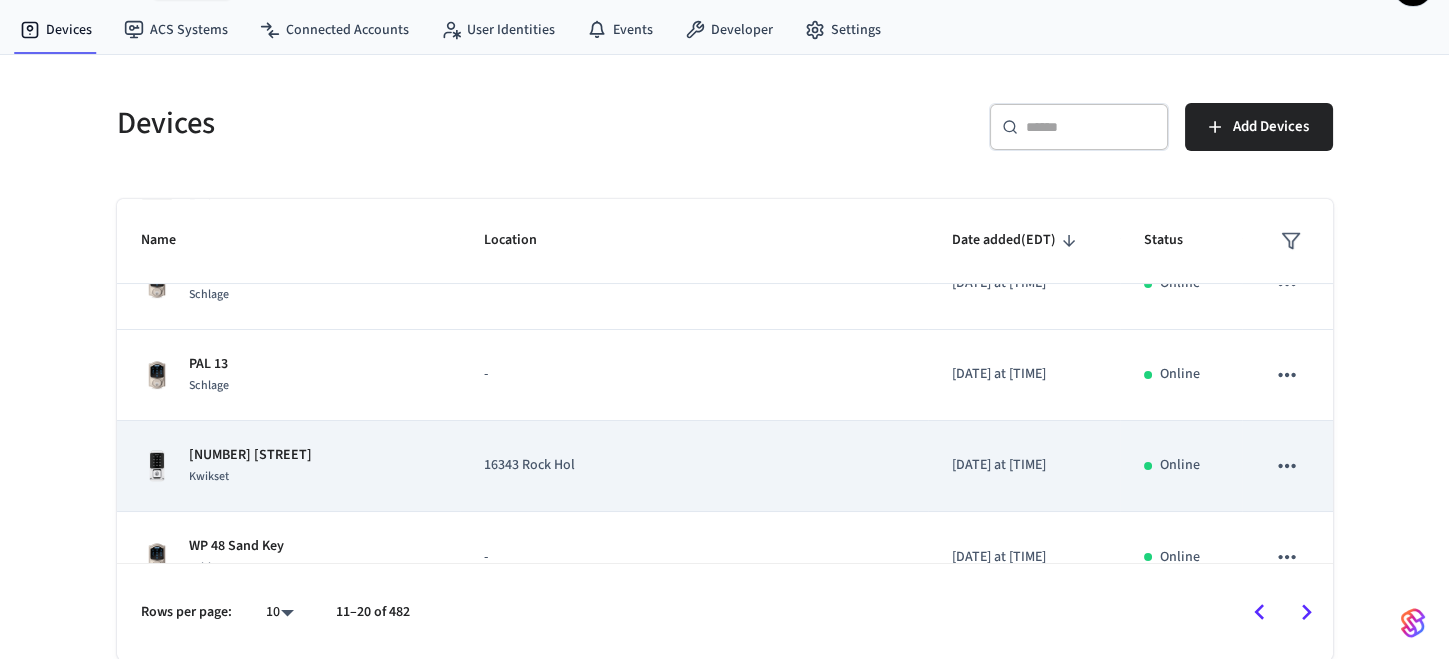 scroll, scrollTop: 588, scrollLeft: 0, axis: vertical 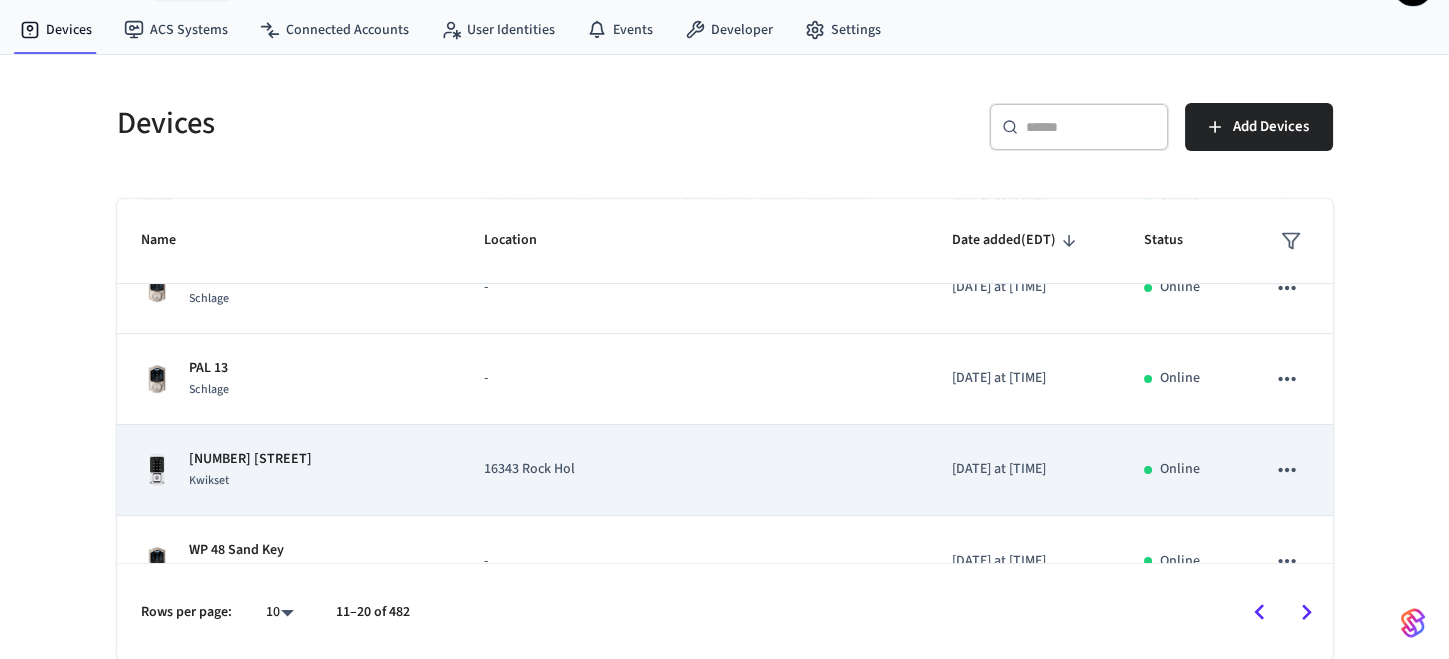 click on "16343 Rock Hol" at bounding box center (694, 470) 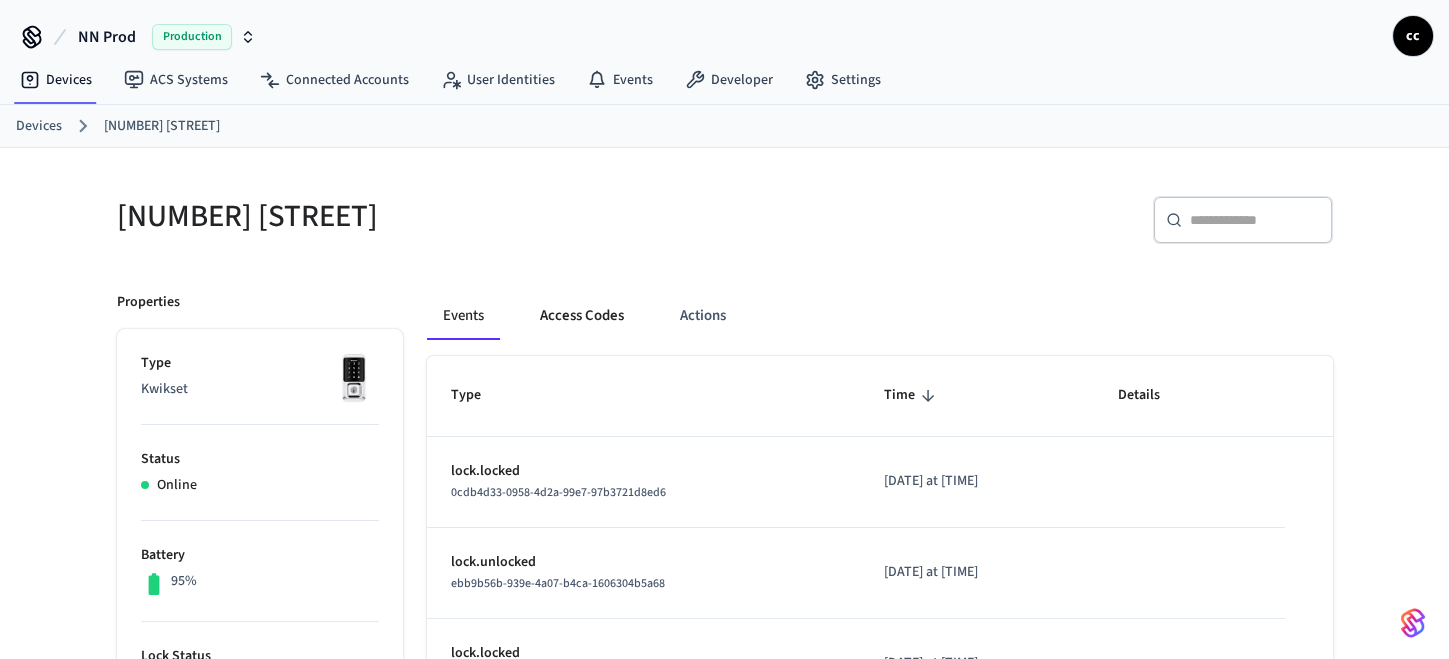 click on "Access Codes" at bounding box center [582, 316] 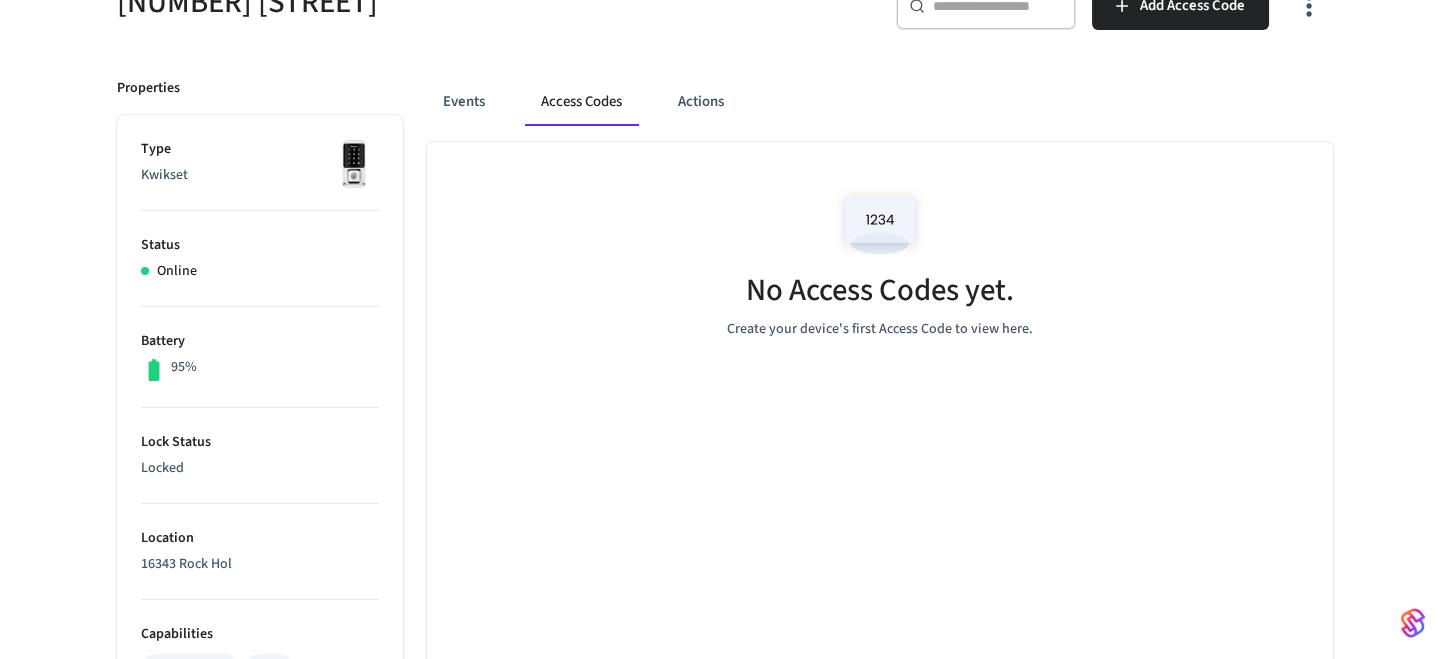 scroll, scrollTop: 118, scrollLeft: 0, axis: vertical 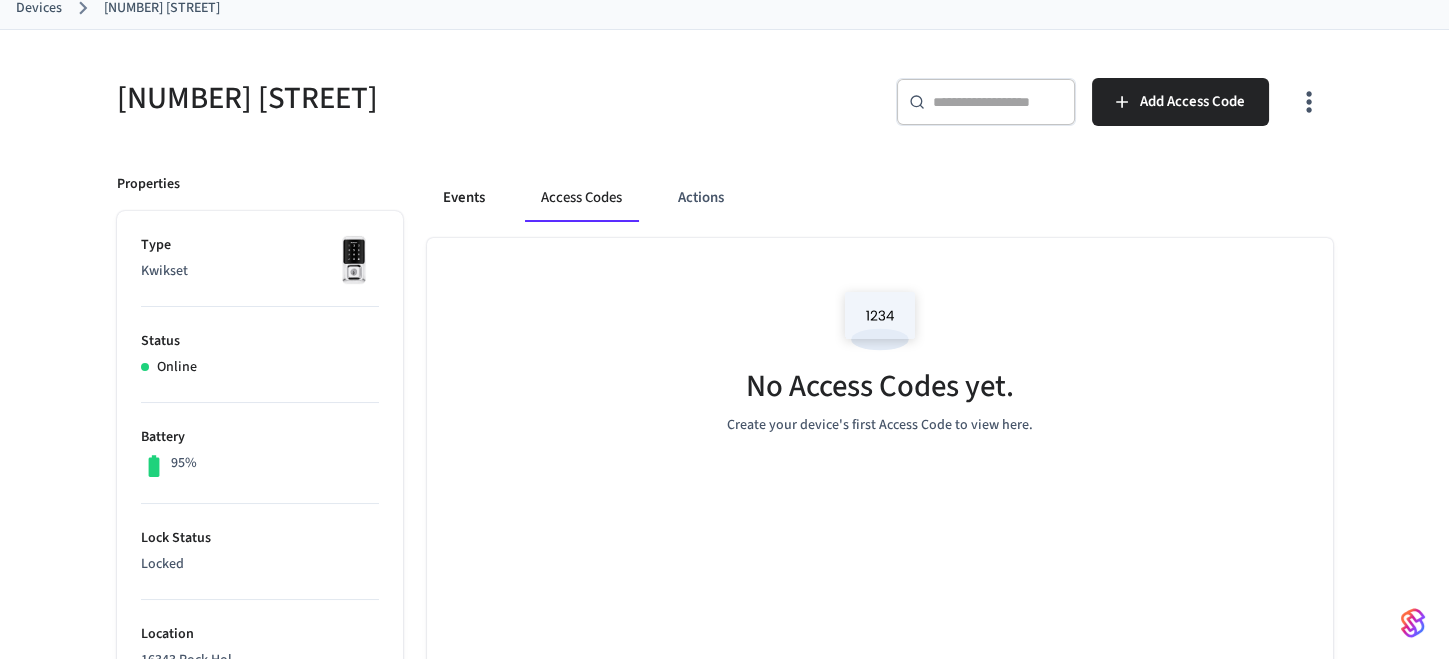 click on "Events" at bounding box center [464, 198] 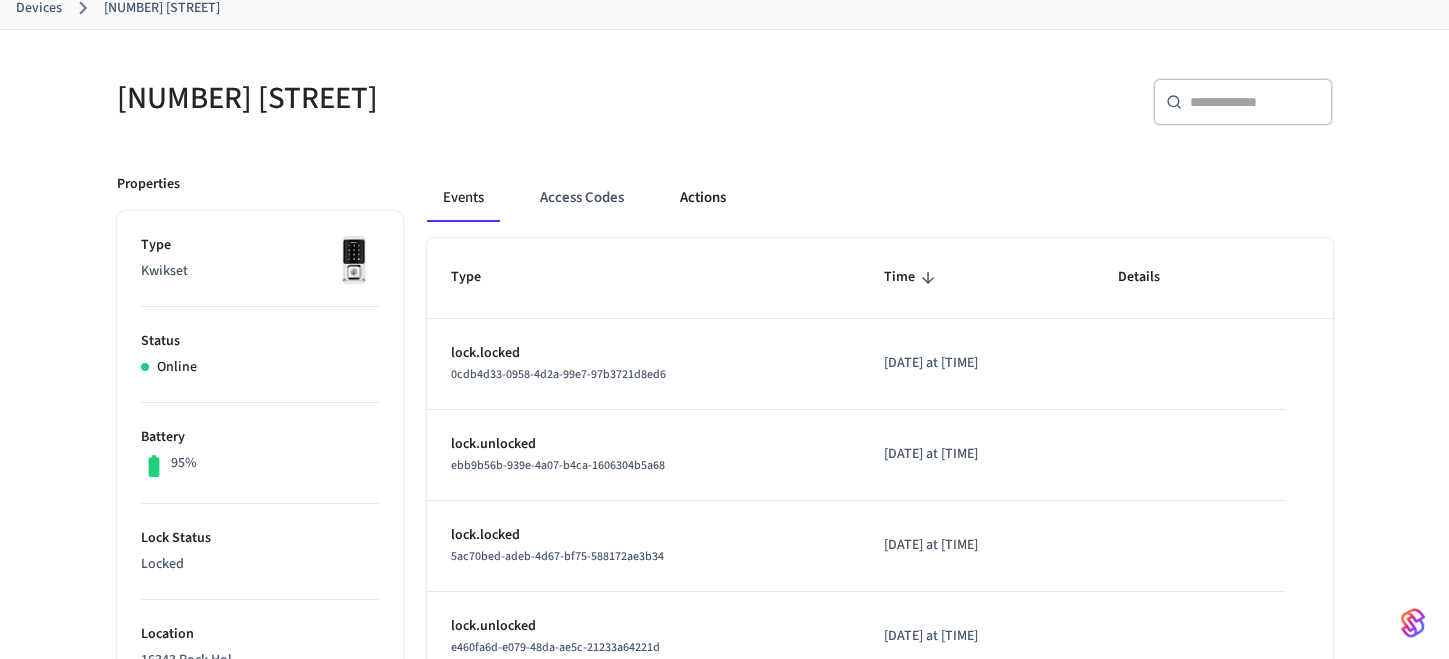 click on "Actions" at bounding box center (703, 198) 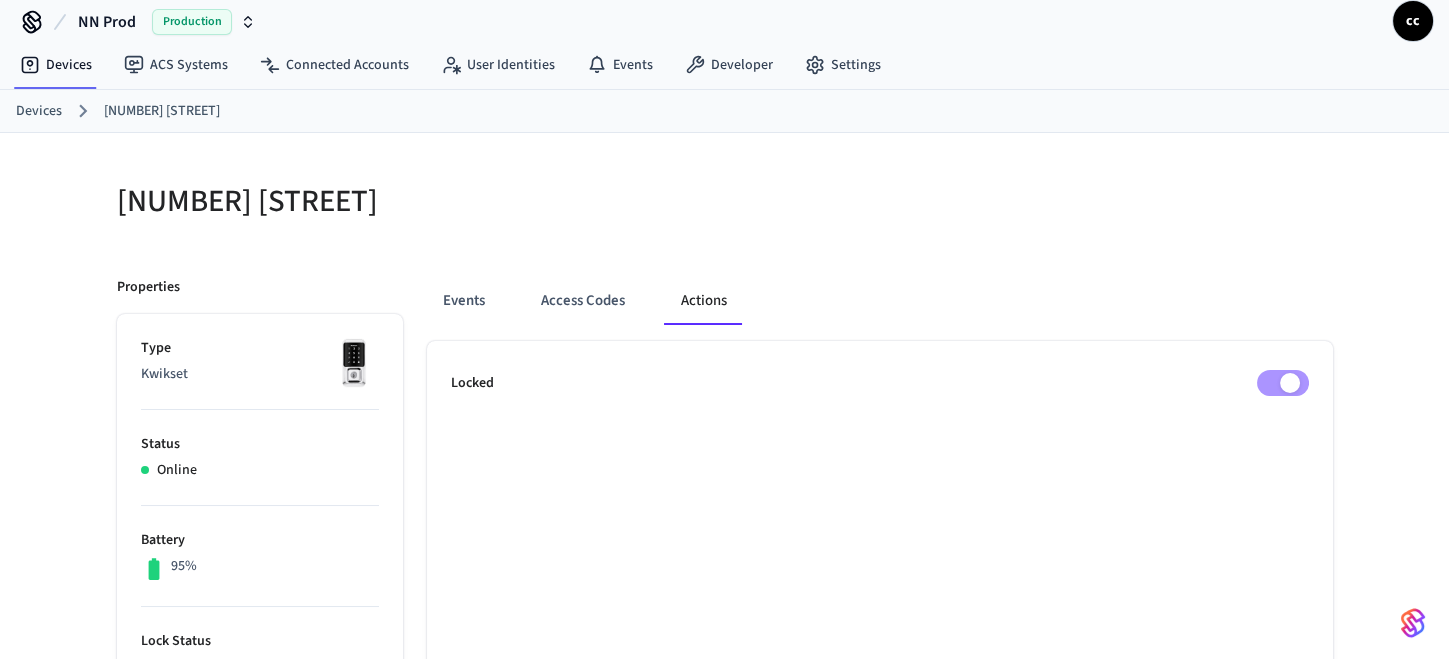 scroll, scrollTop: 16, scrollLeft: 0, axis: vertical 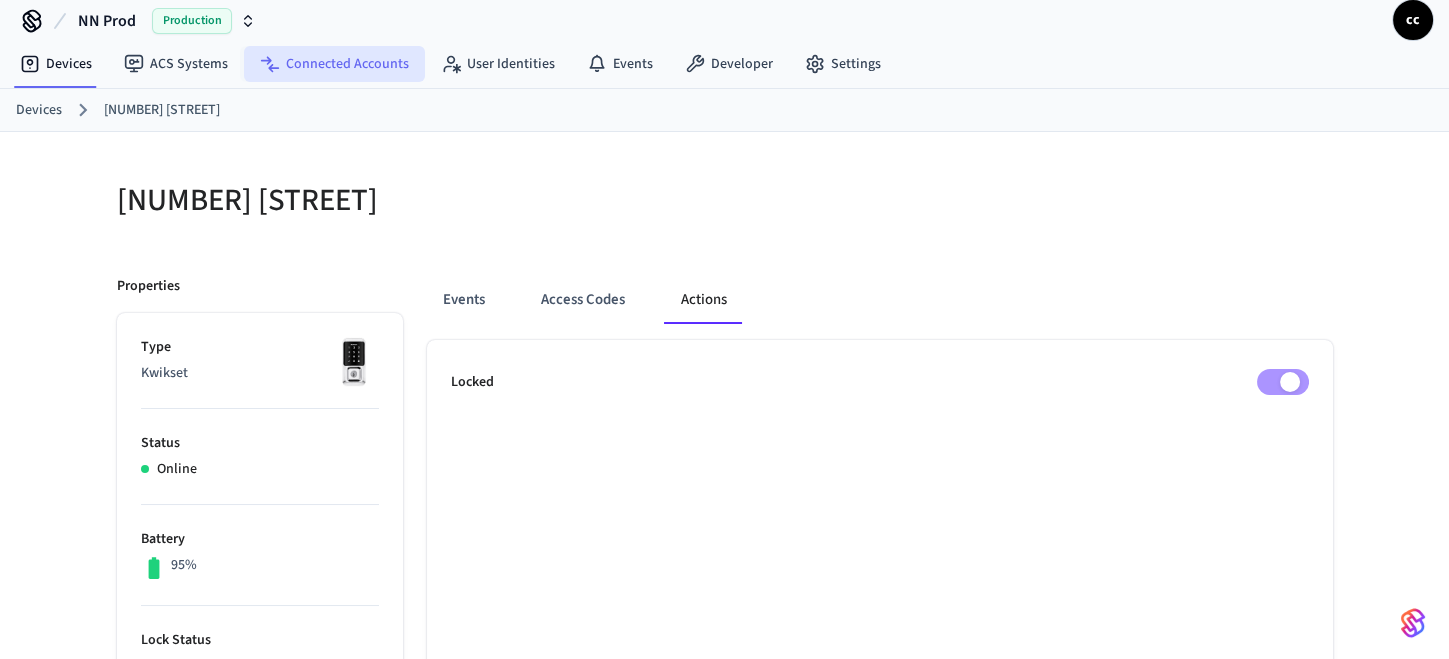 click on "Connected Accounts" at bounding box center (334, 64) 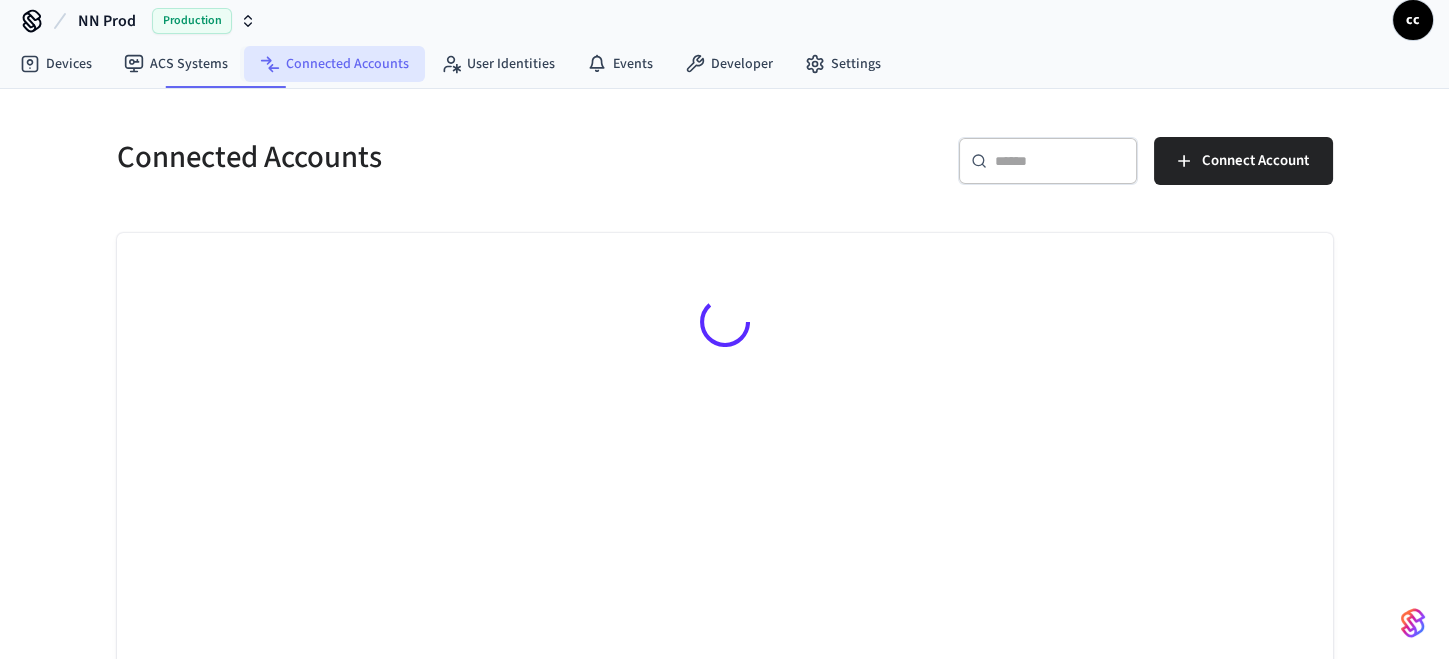 scroll, scrollTop: 0, scrollLeft: 0, axis: both 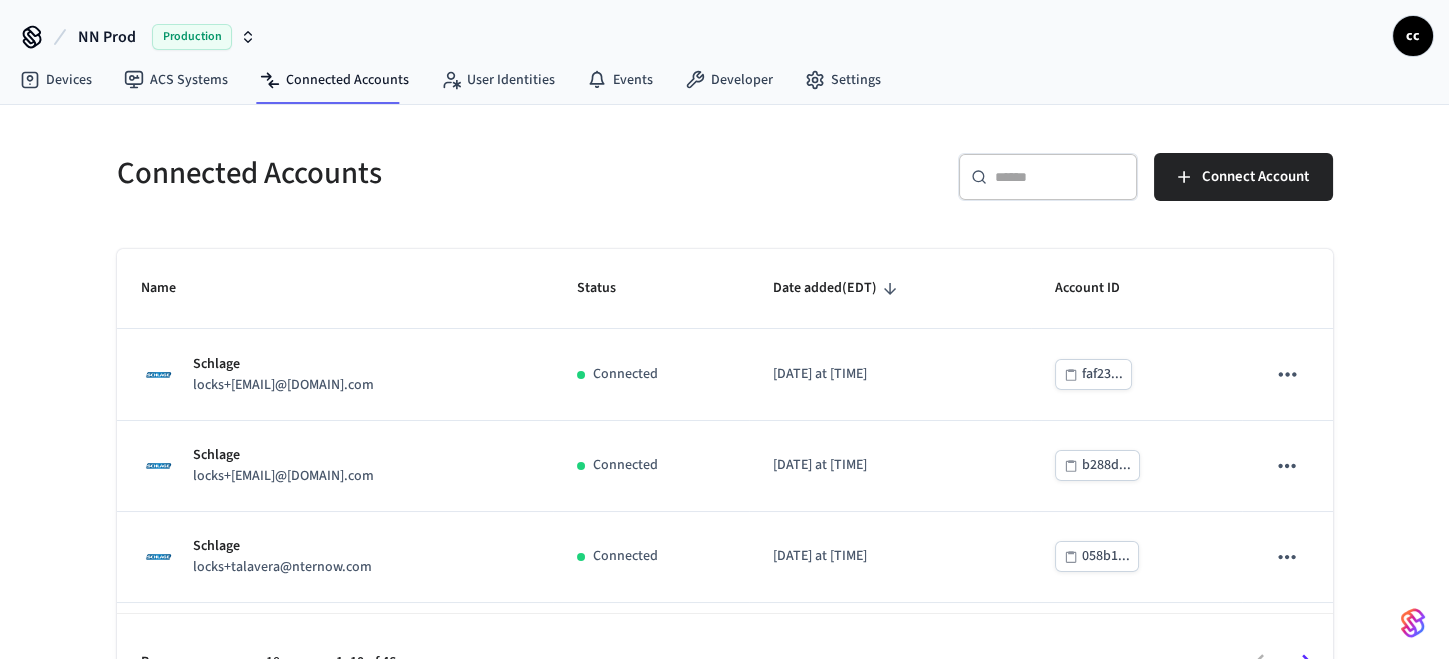 click on "​ ​" at bounding box center (1048, 177) 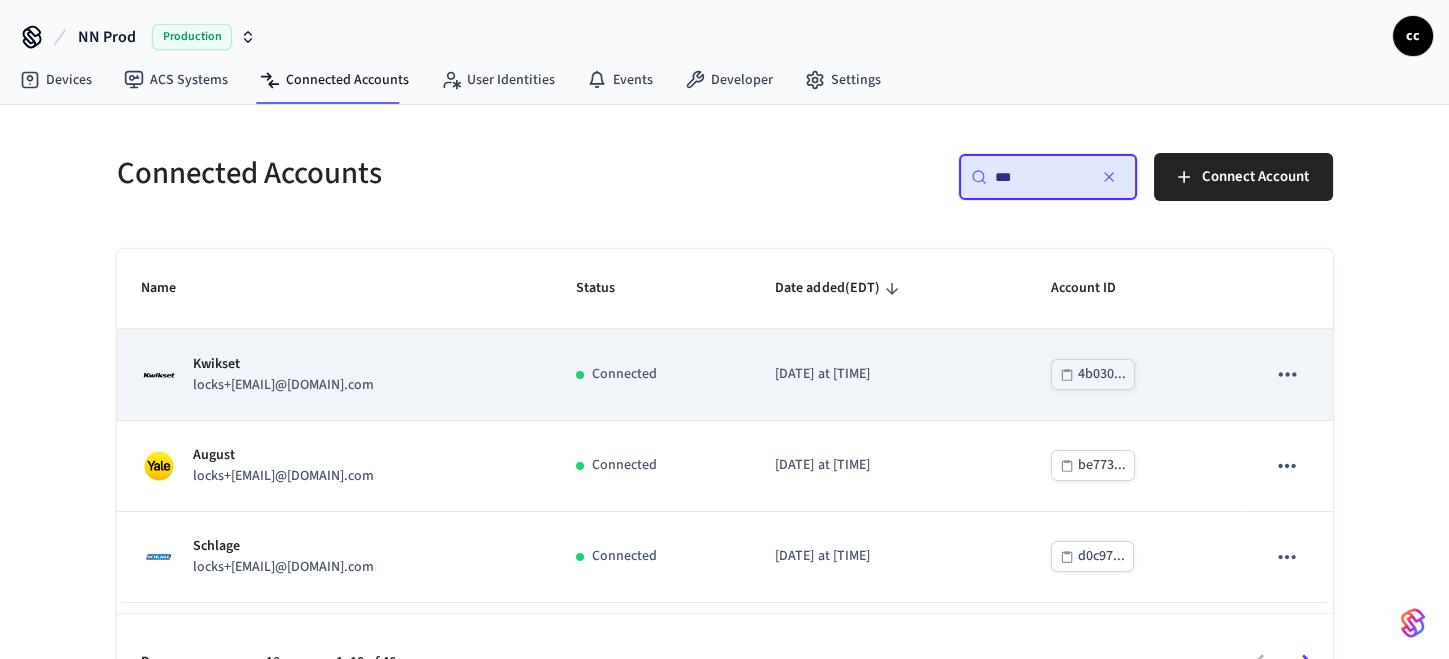 type on "***" 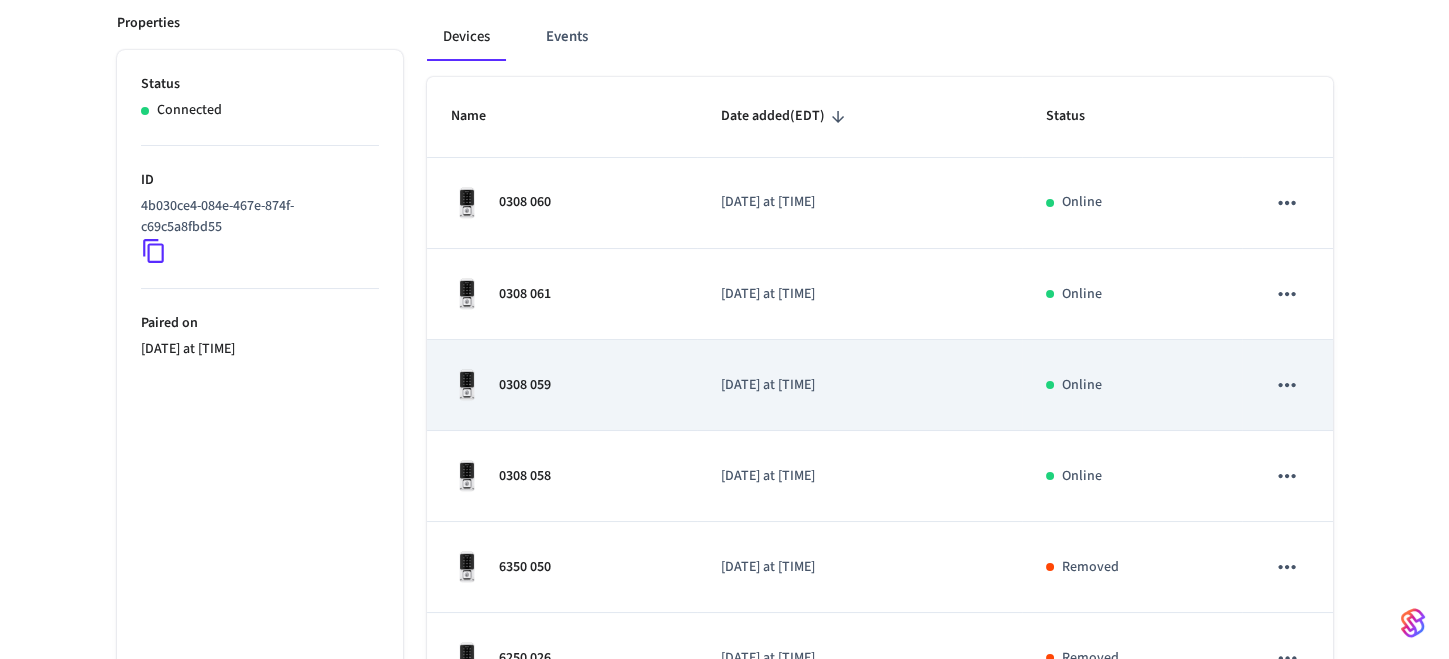 scroll, scrollTop: 298, scrollLeft: 0, axis: vertical 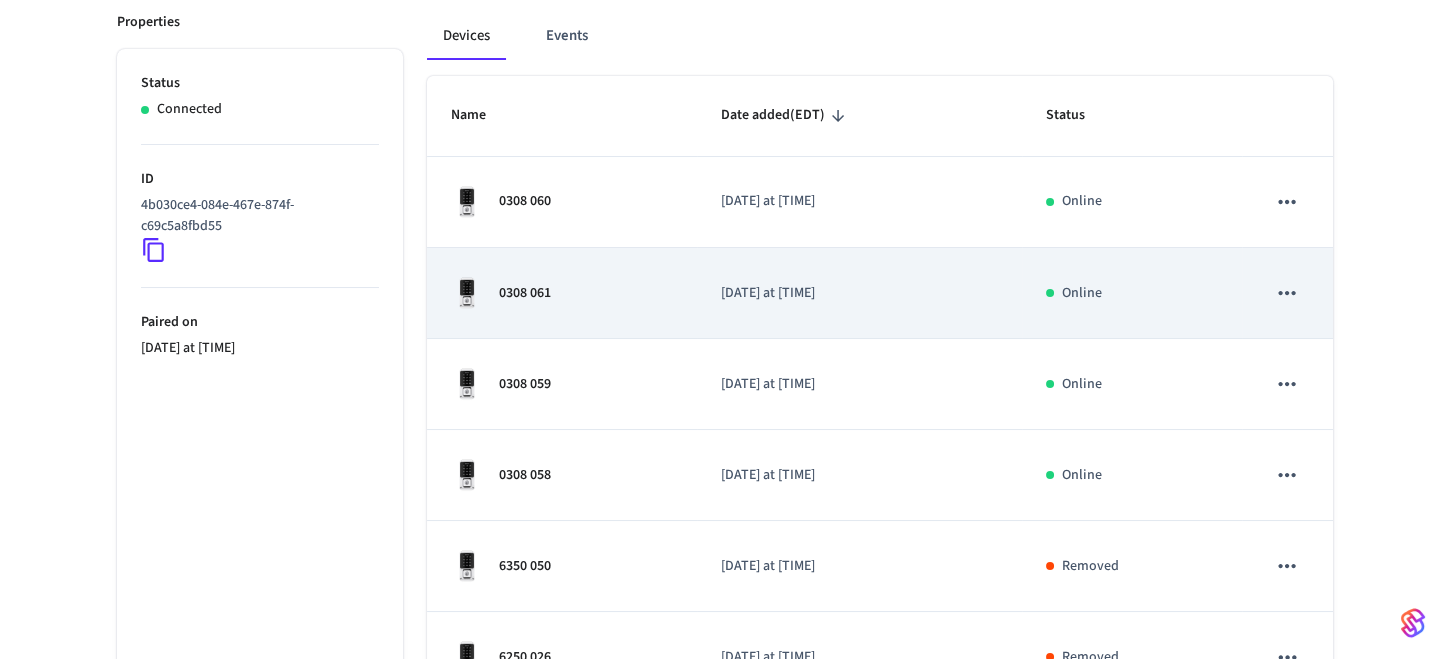 click on "0308 061" at bounding box center (562, 293) 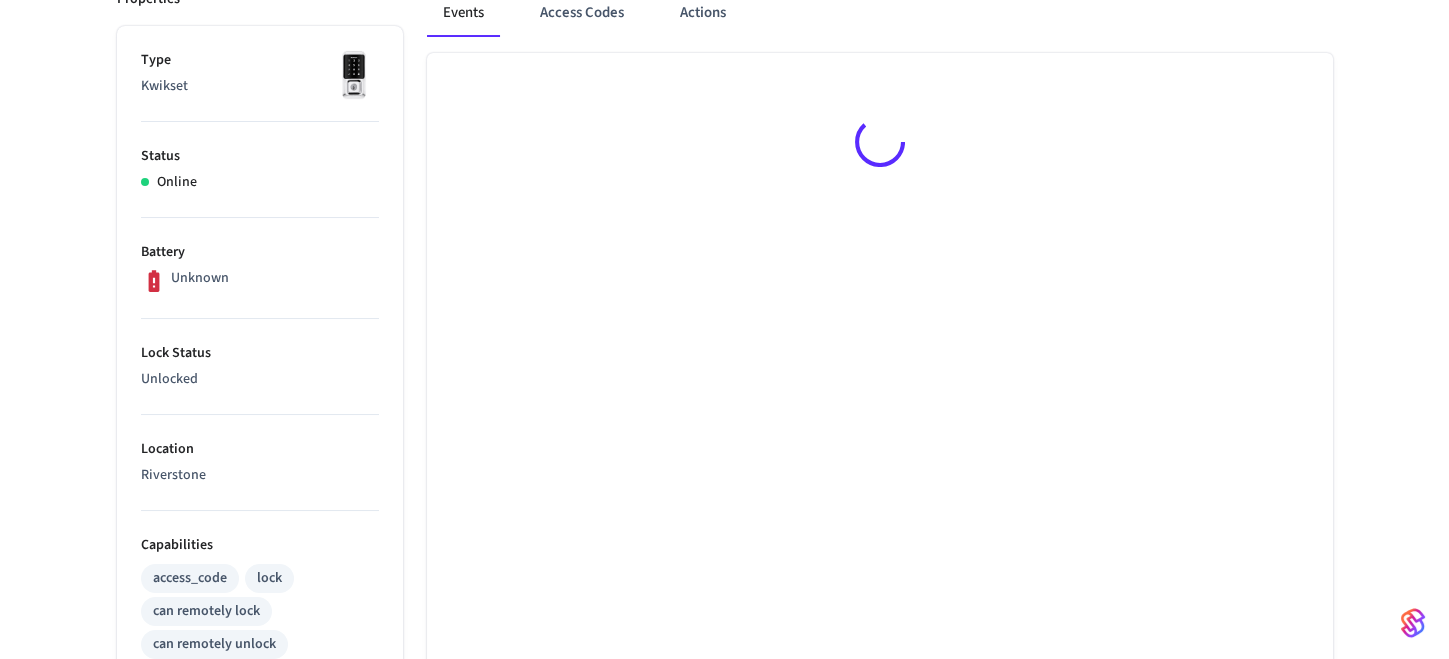 scroll, scrollTop: 0, scrollLeft: 0, axis: both 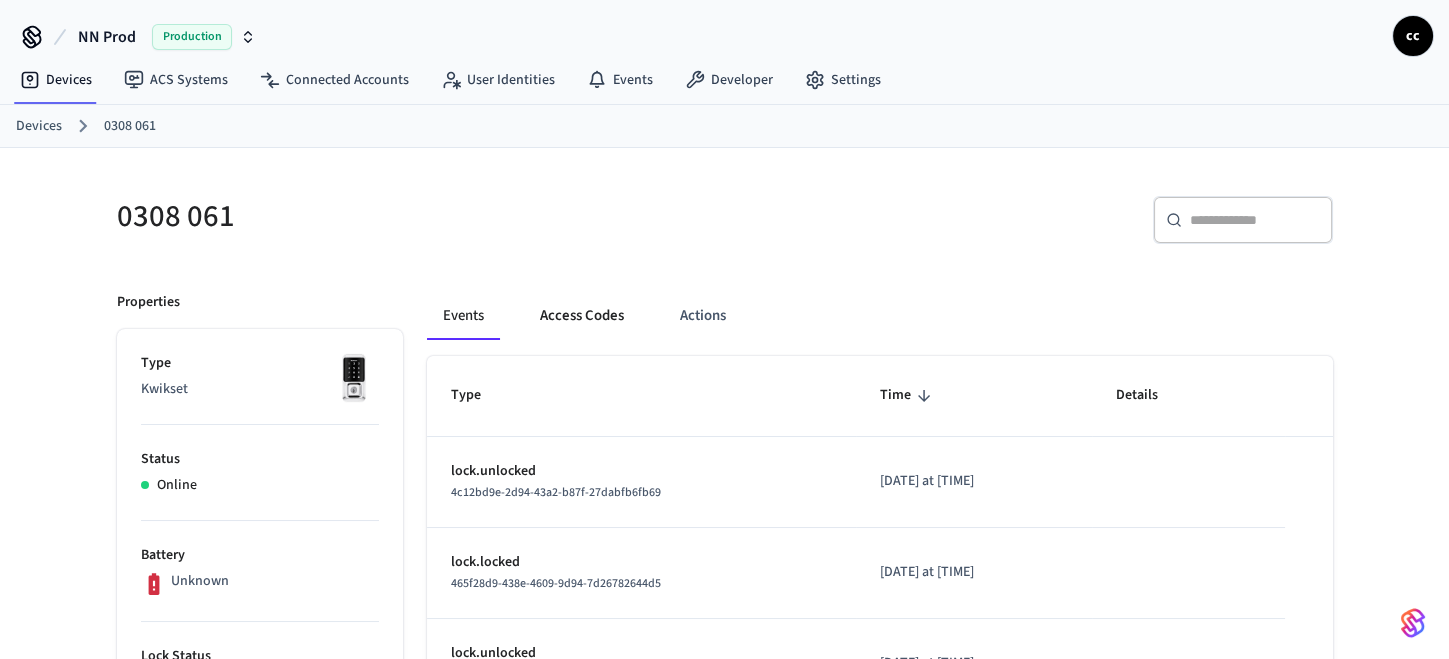 click on "Access Codes" at bounding box center (582, 316) 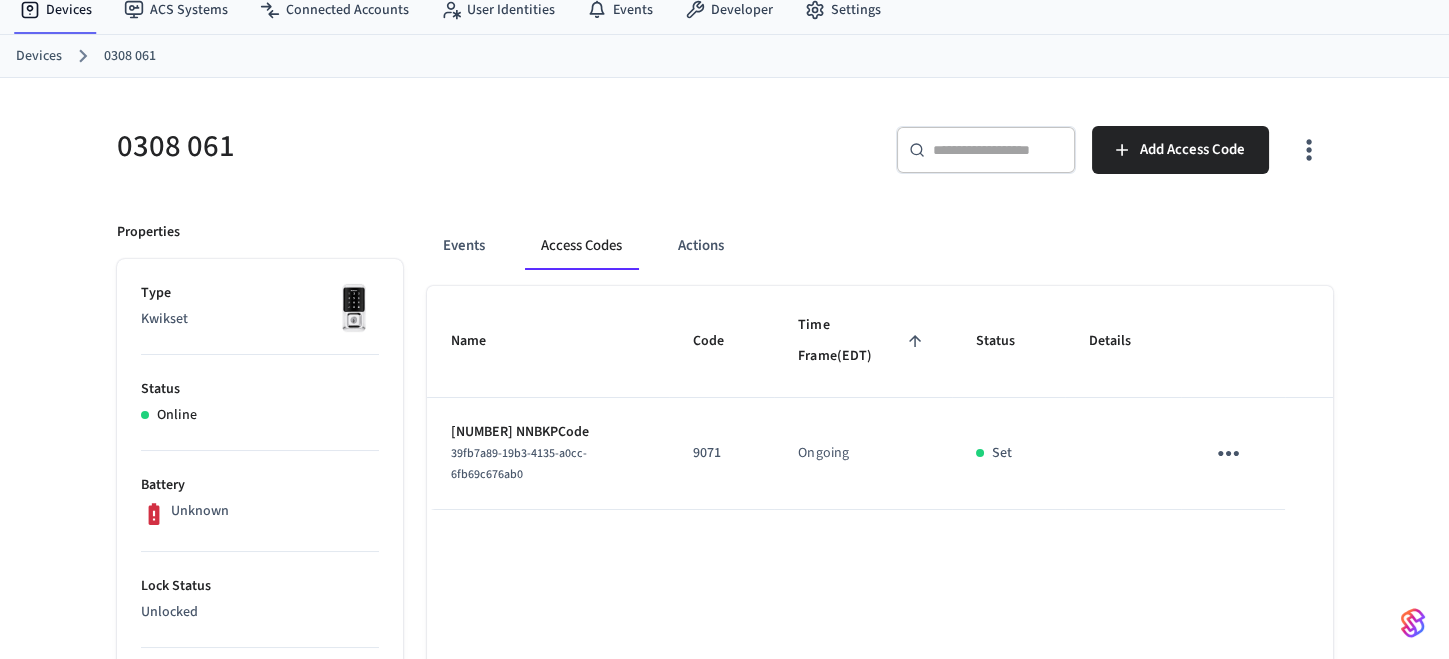 scroll, scrollTop: 68, scrollLeft: 0, axis: vertical 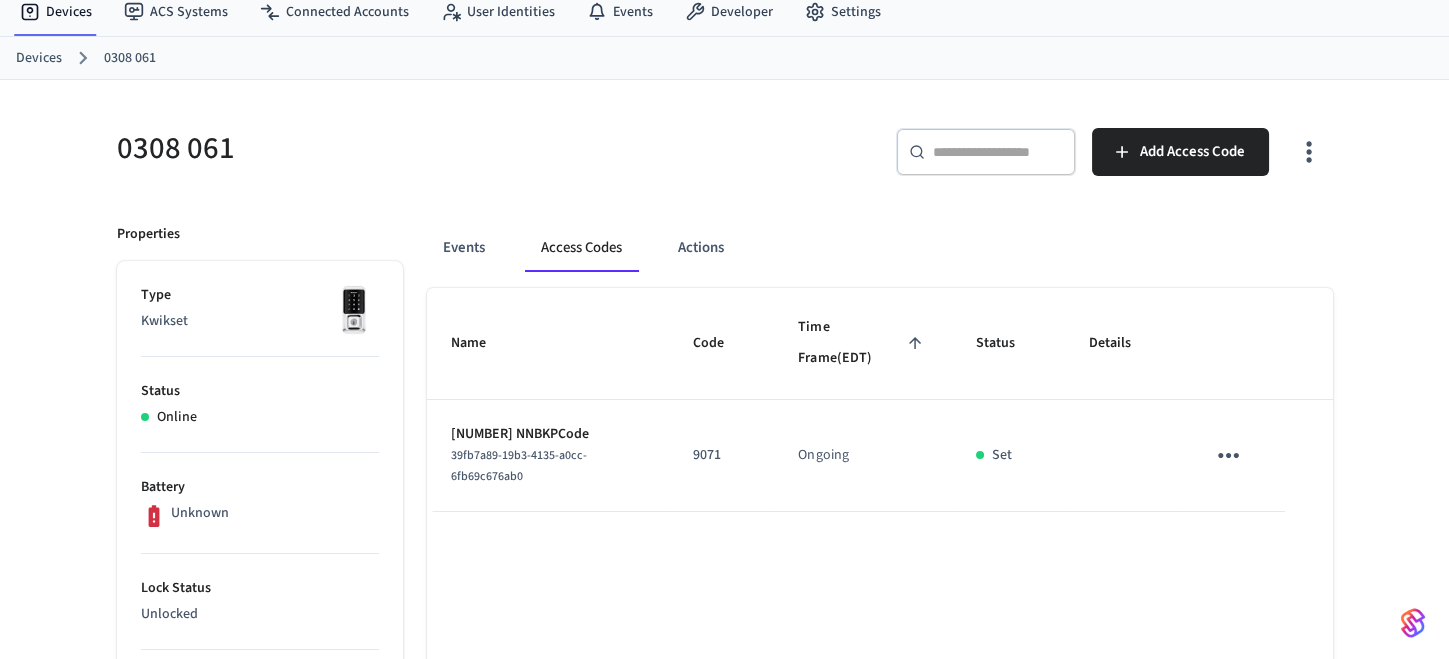 click on "Devices" at bounding box center (39, 58) 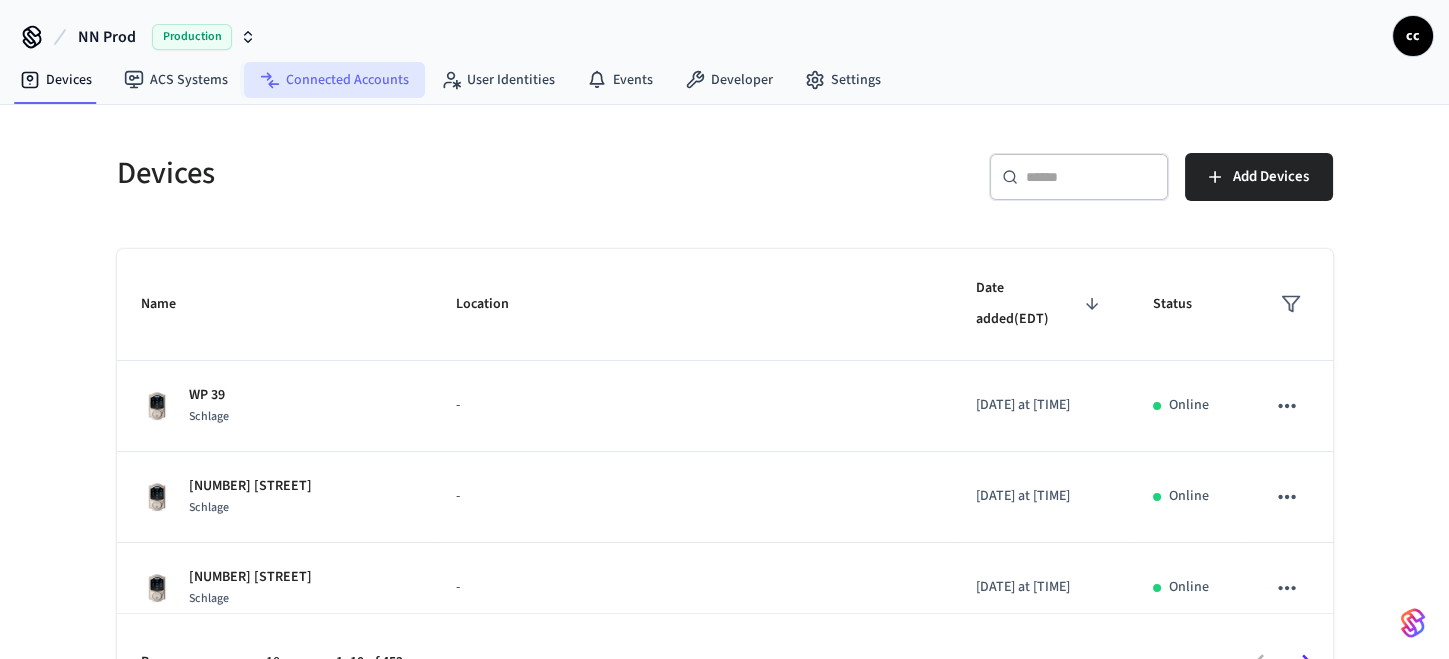 click on "Connected Accounts" at bounding box center [334, 80] 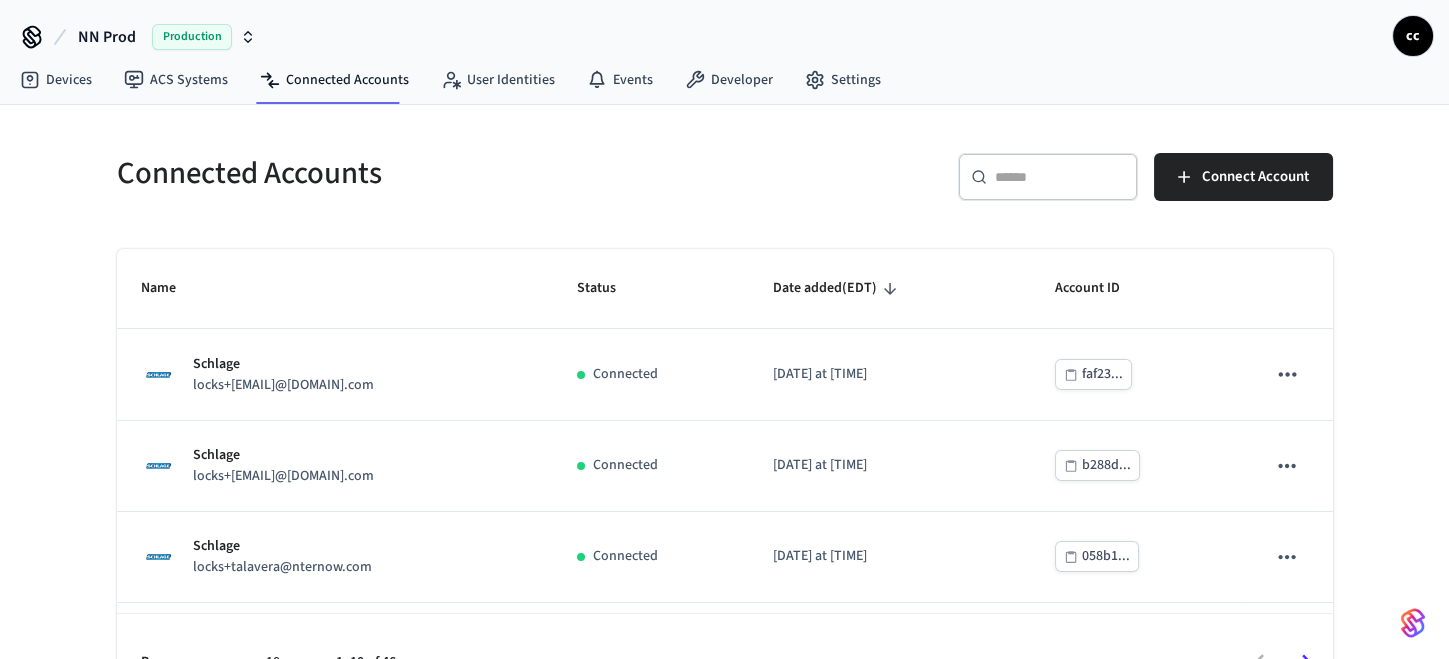 click at bounding box center (1060, 177) 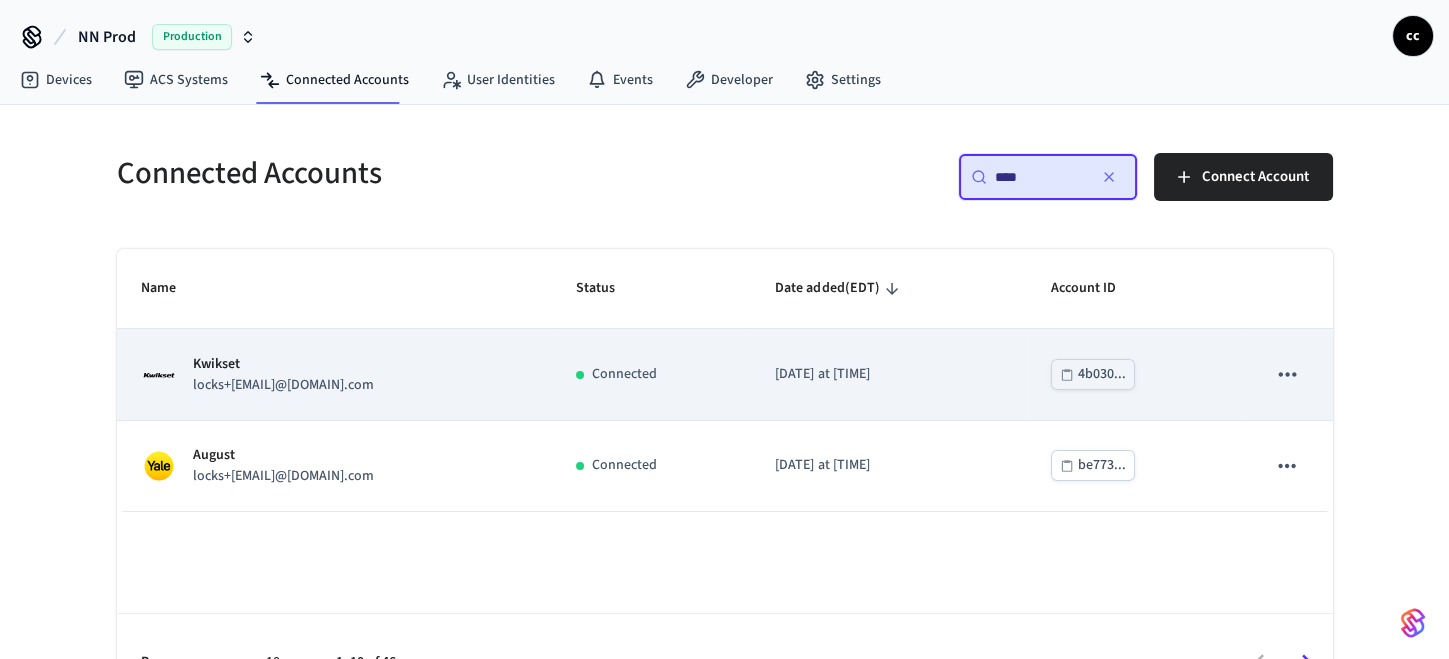 type on "****" 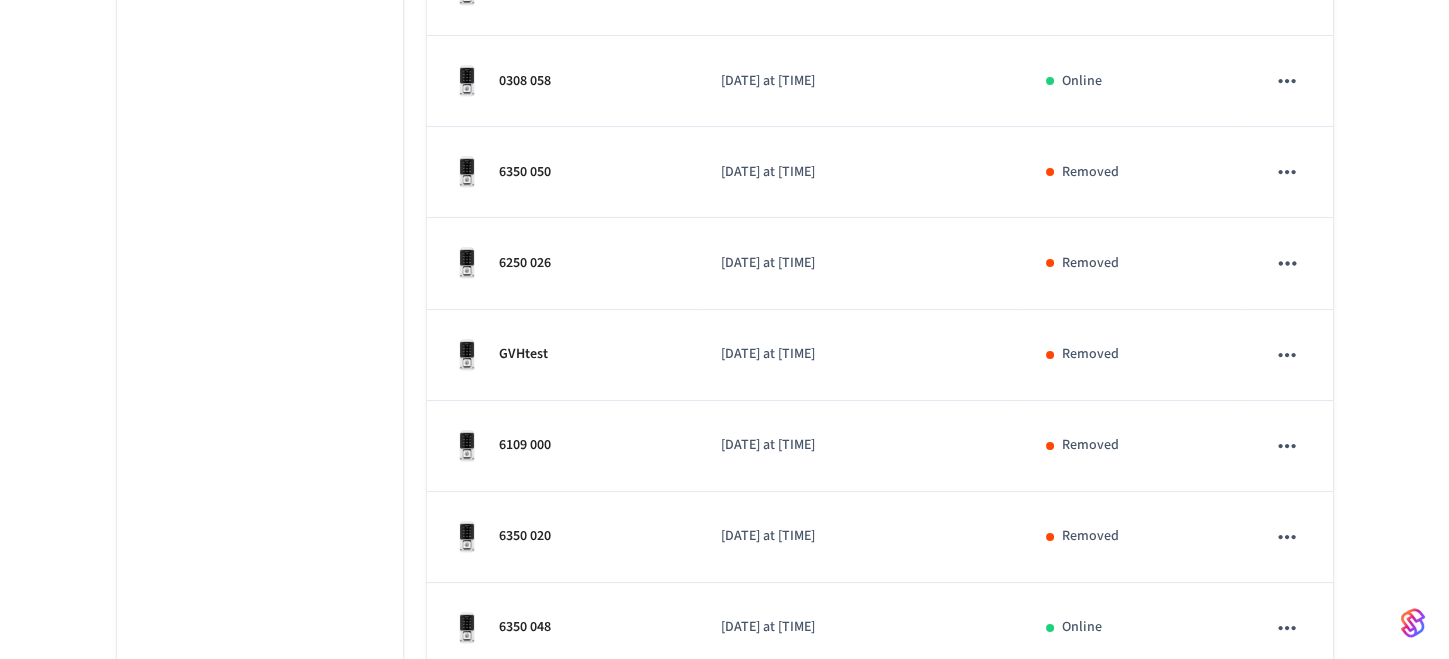 scroll, scrollTop: 698, scrollLeft: 0, axis: vertical 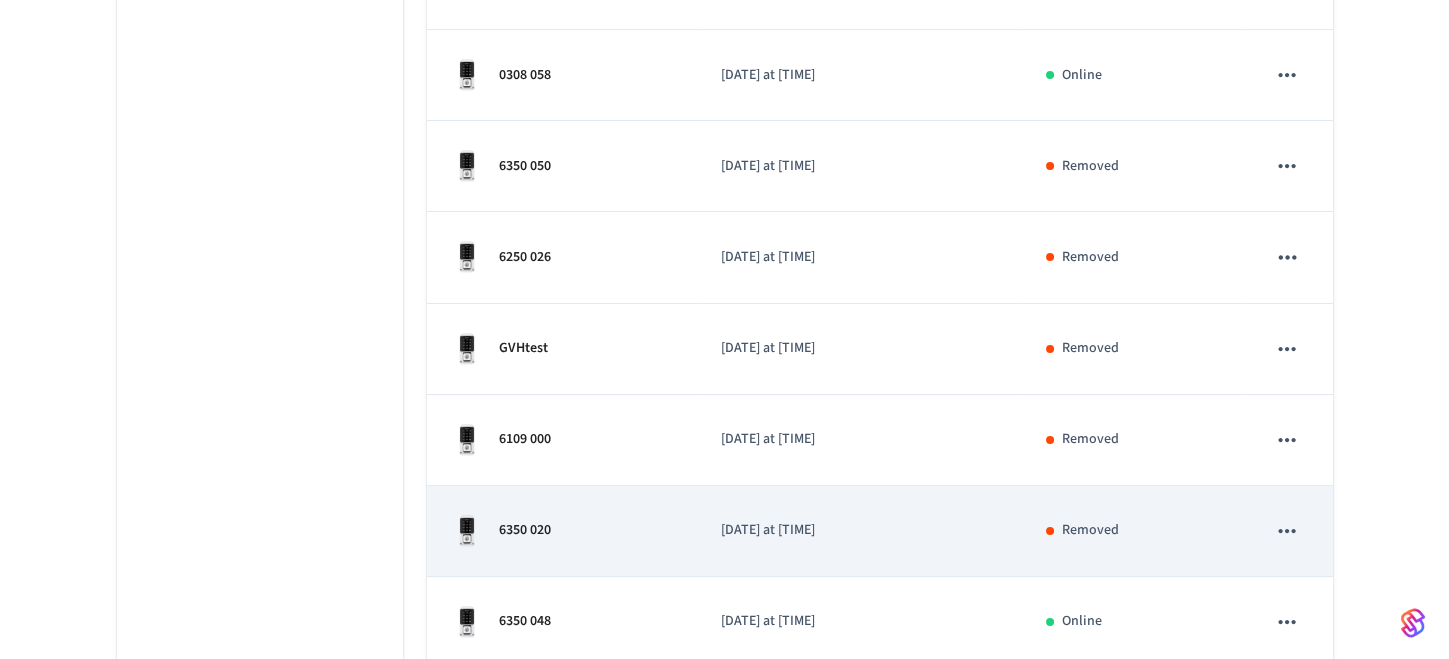 click on "6350 020" at bounding box center (562, 531) 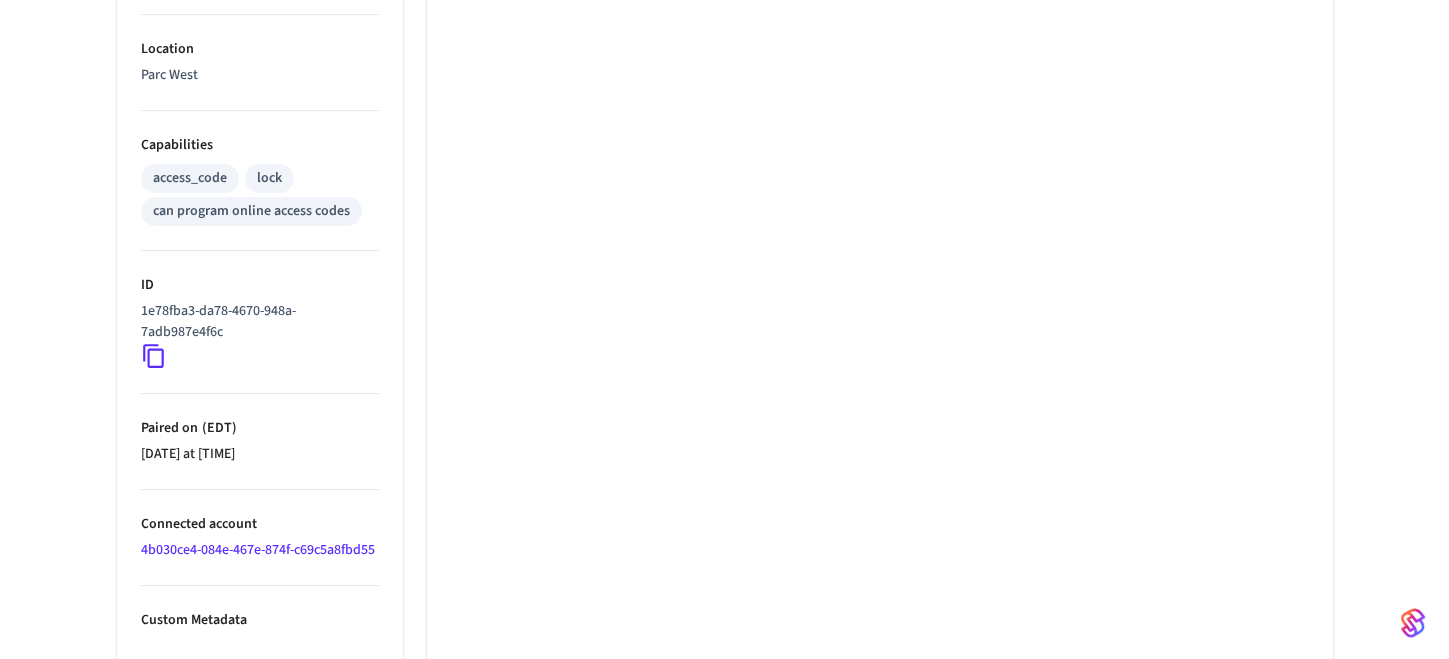 scroll, scrollTop: 0, scrollLeft: 0, axis: both 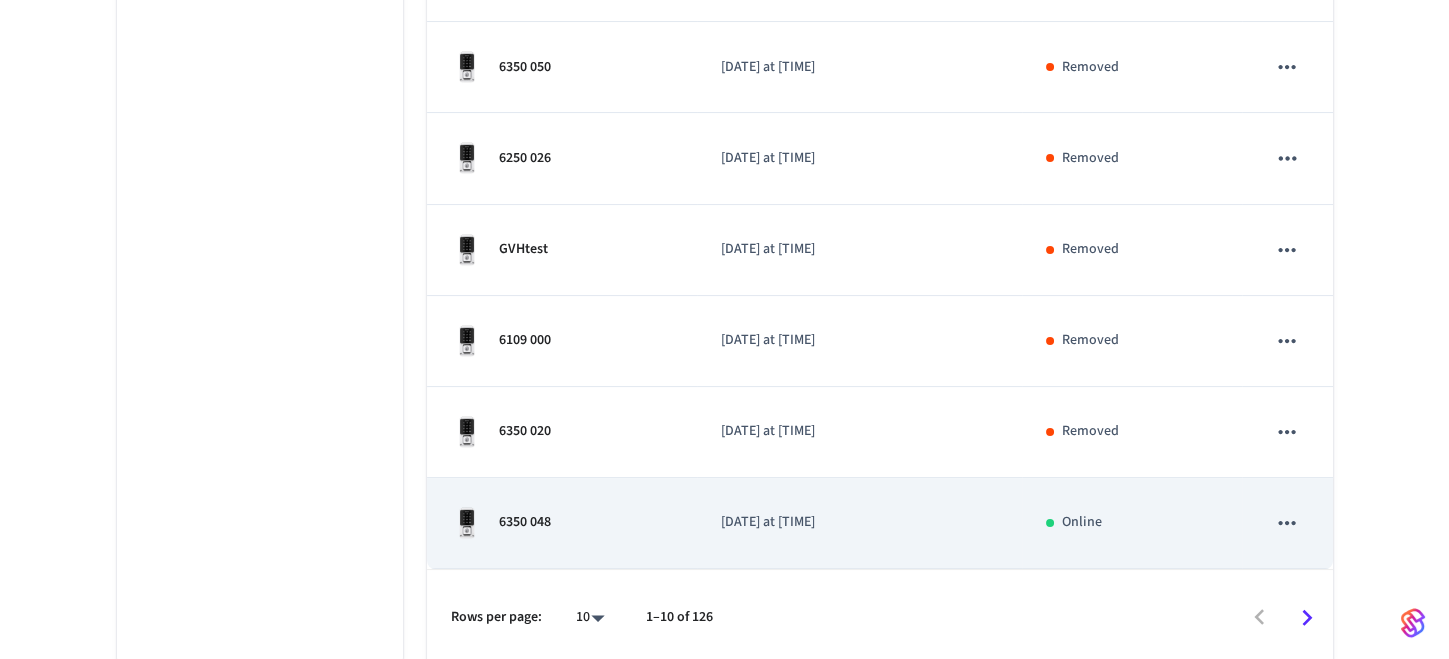 click on "6350 048" at bounding box center (562, 523) 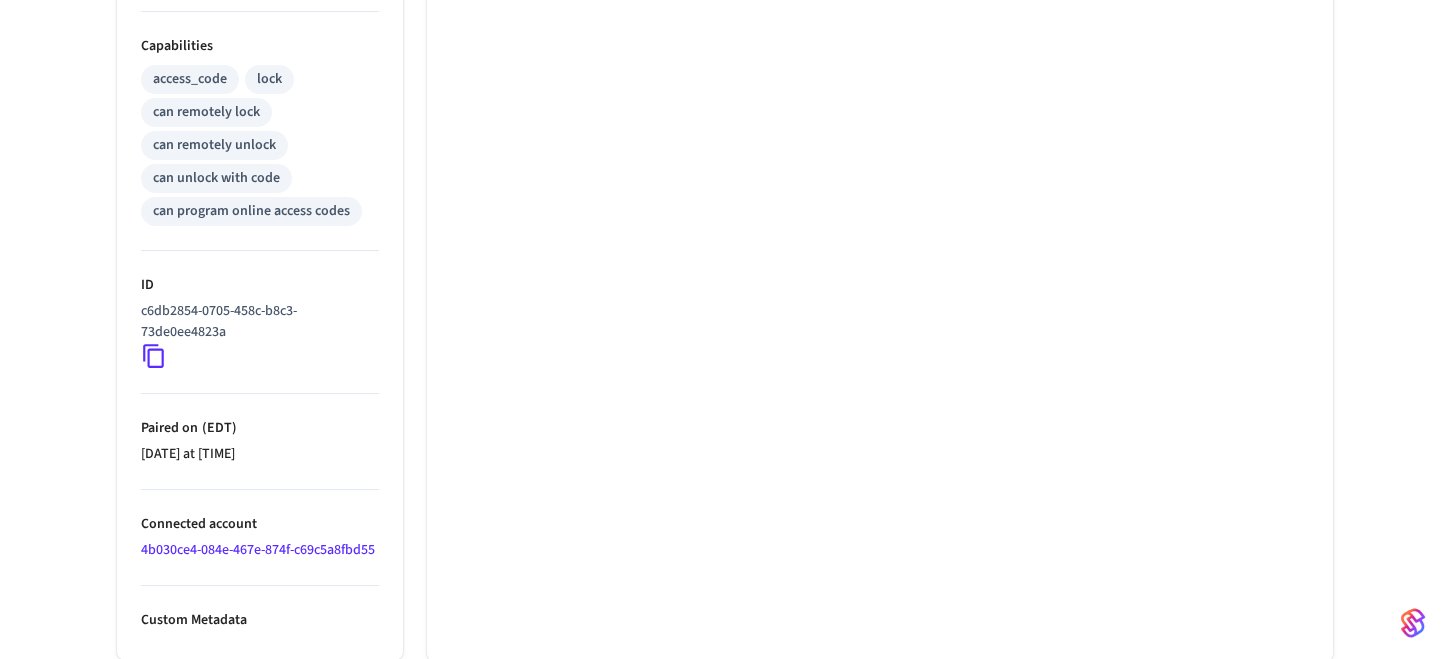 scroll, scrollTop: 0, scrollLeft: 0, axis: both 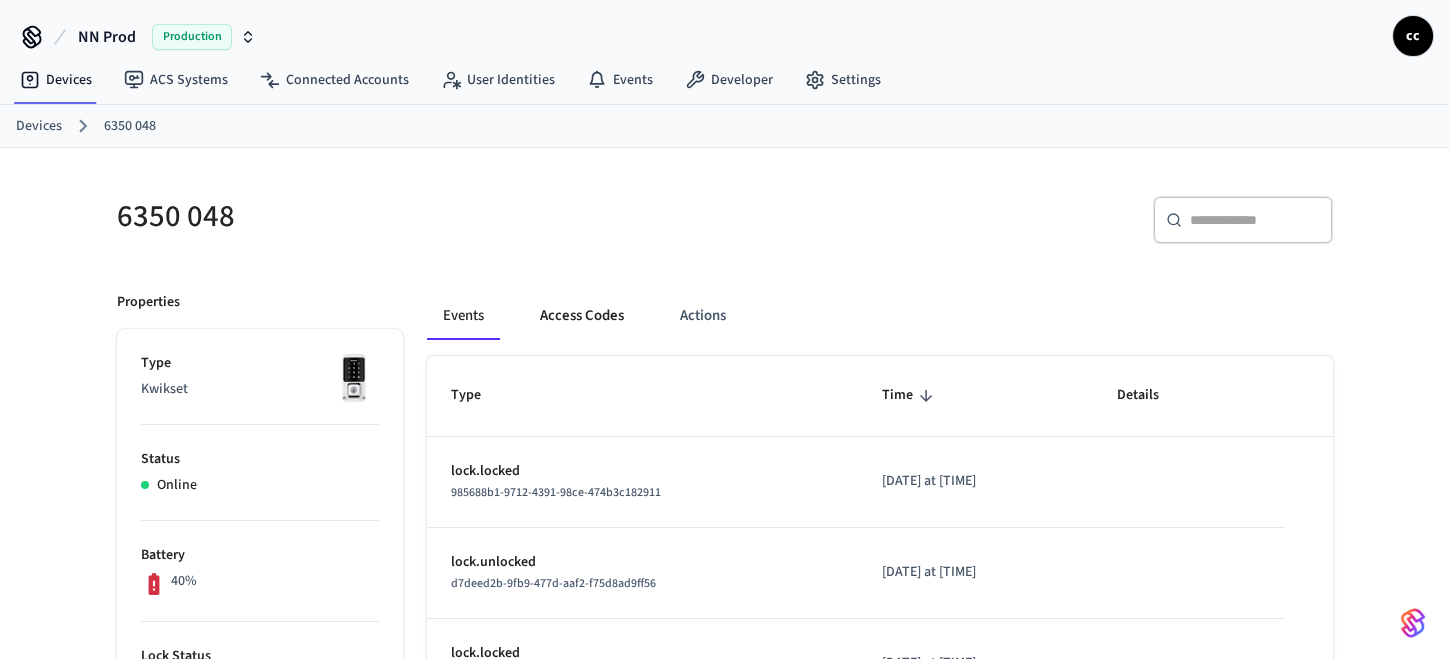 click on "Access Codes" at bounding box center [582, 316] 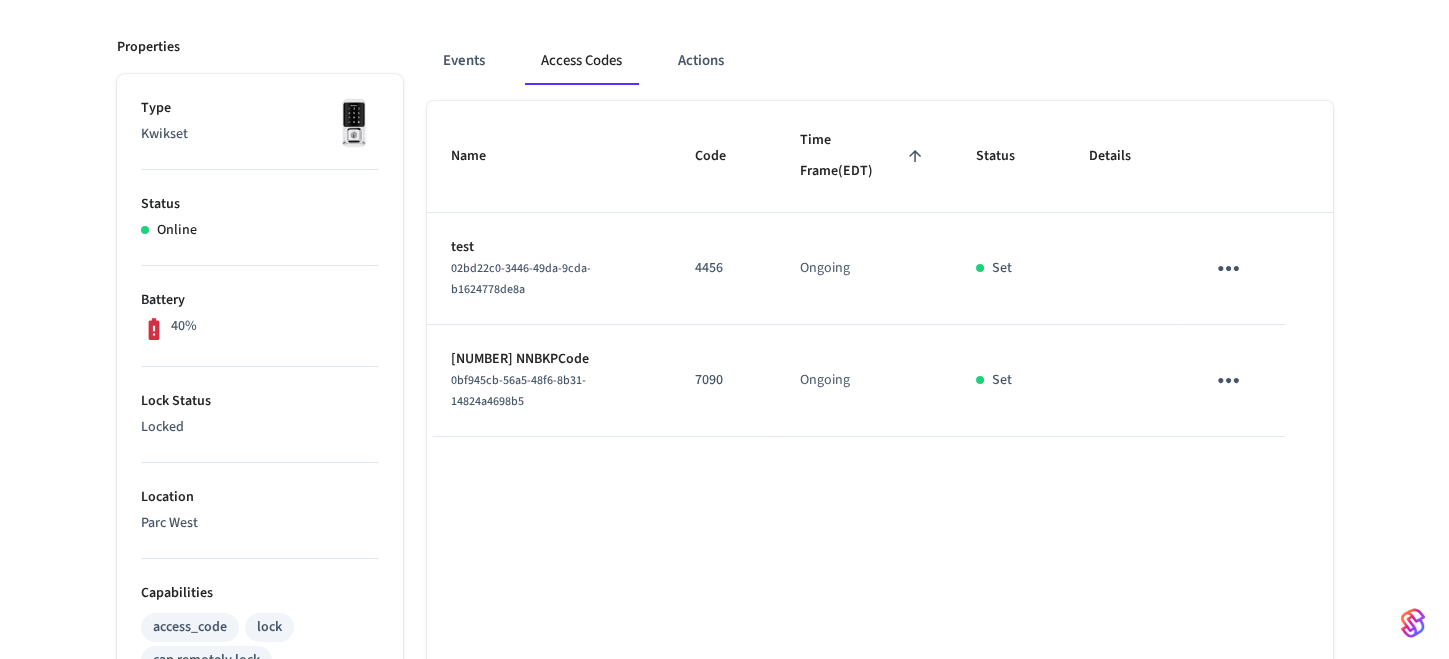 scroll, scrollTop: 251, scrollLeft: 0, axis: vertical 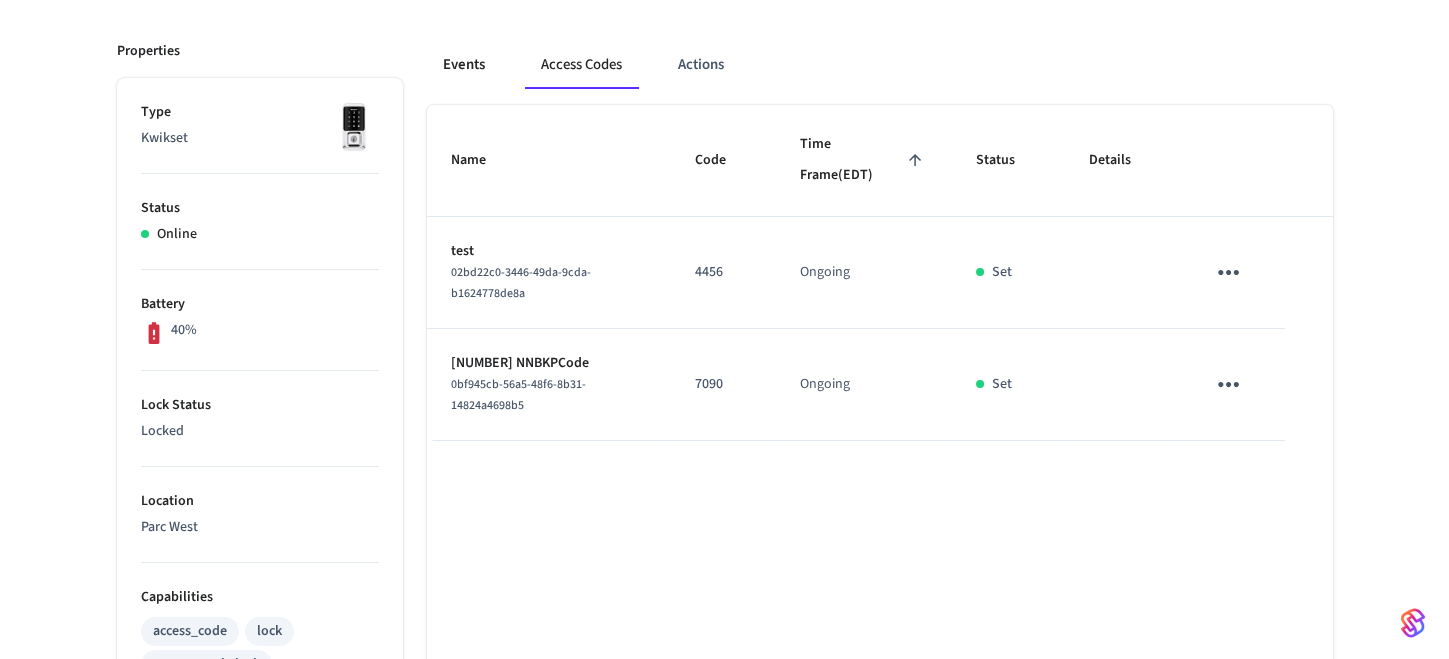 click on "Events" at bounding box center (464, 65) 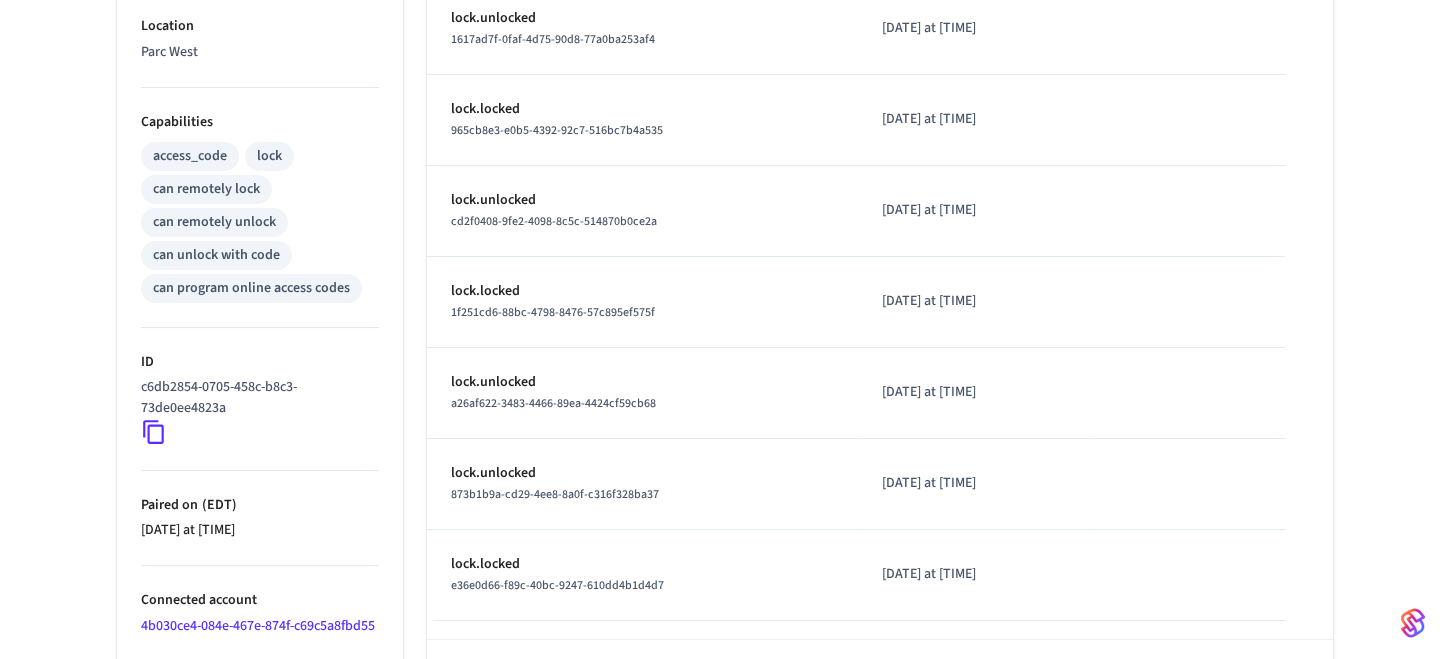 scroll, scrollTop: 818, scrollLeft: 0, axis: vertical 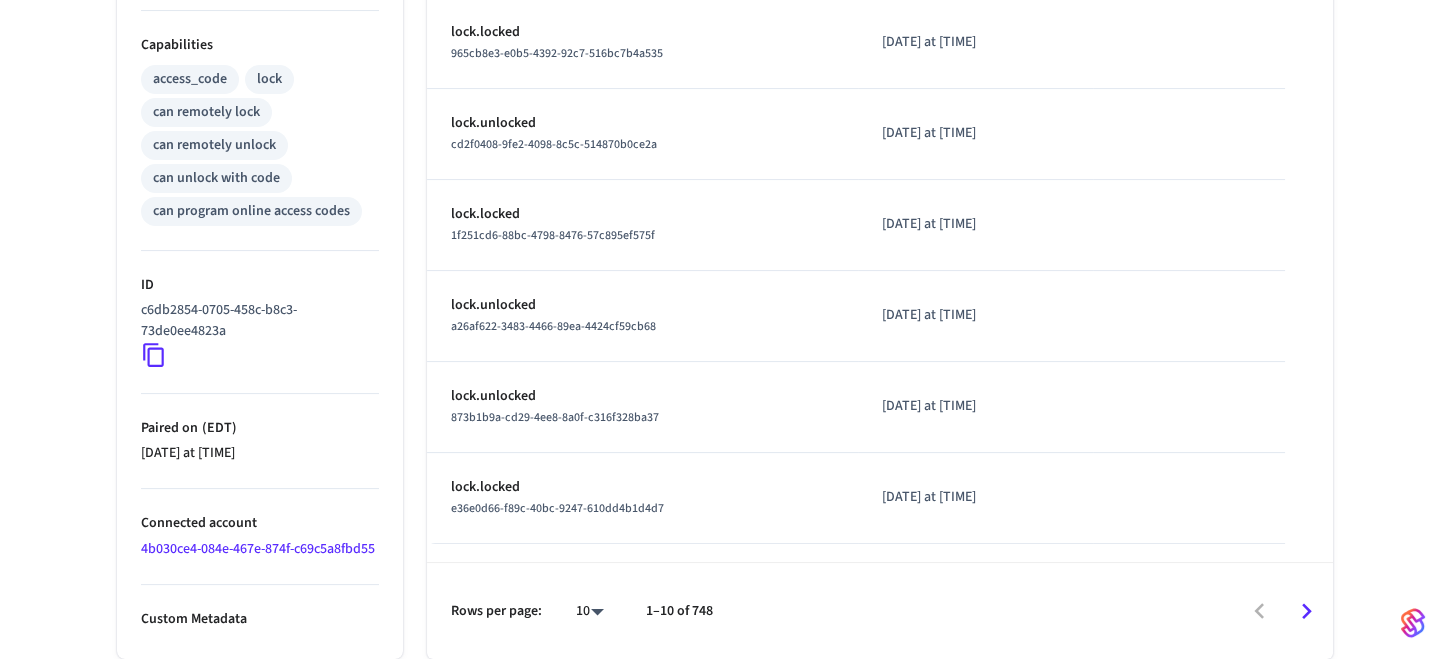click 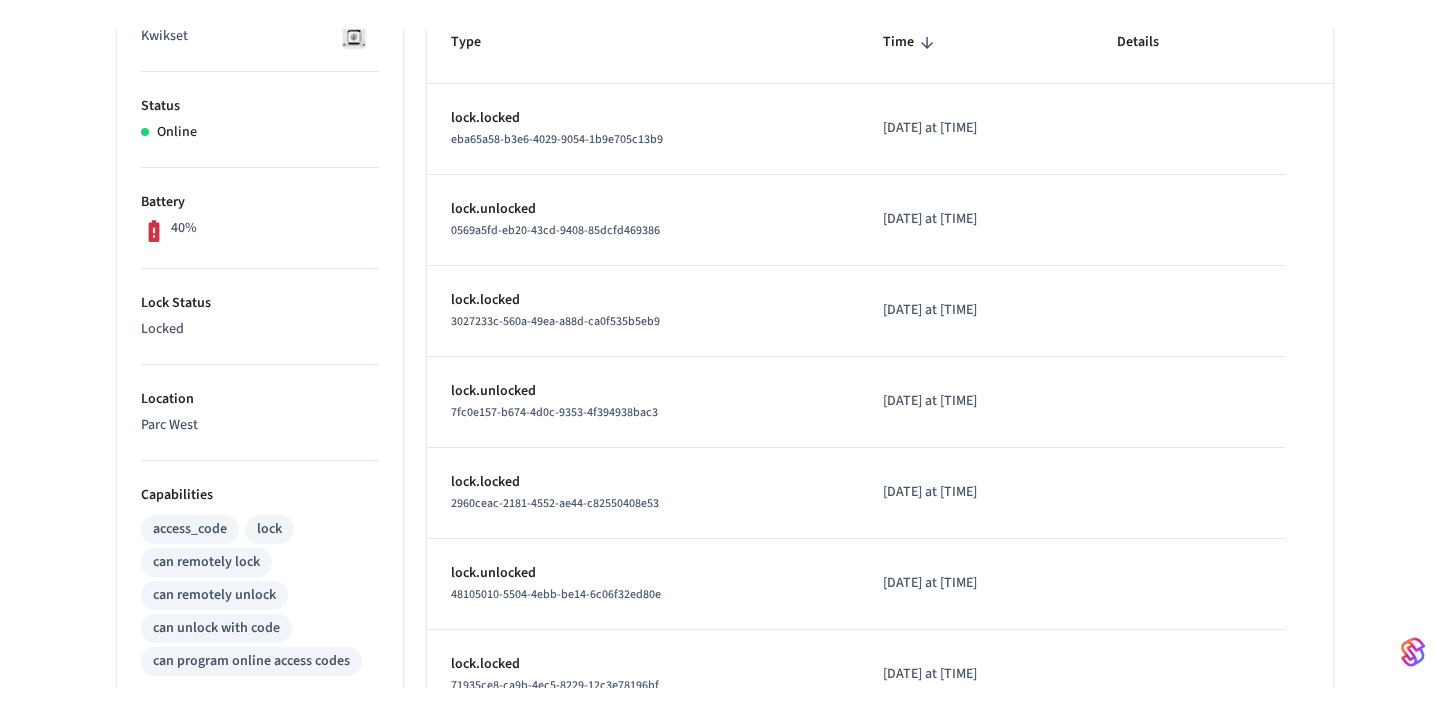 scroll, scrollTop: 0, scrollLeft: 0, axis: both 